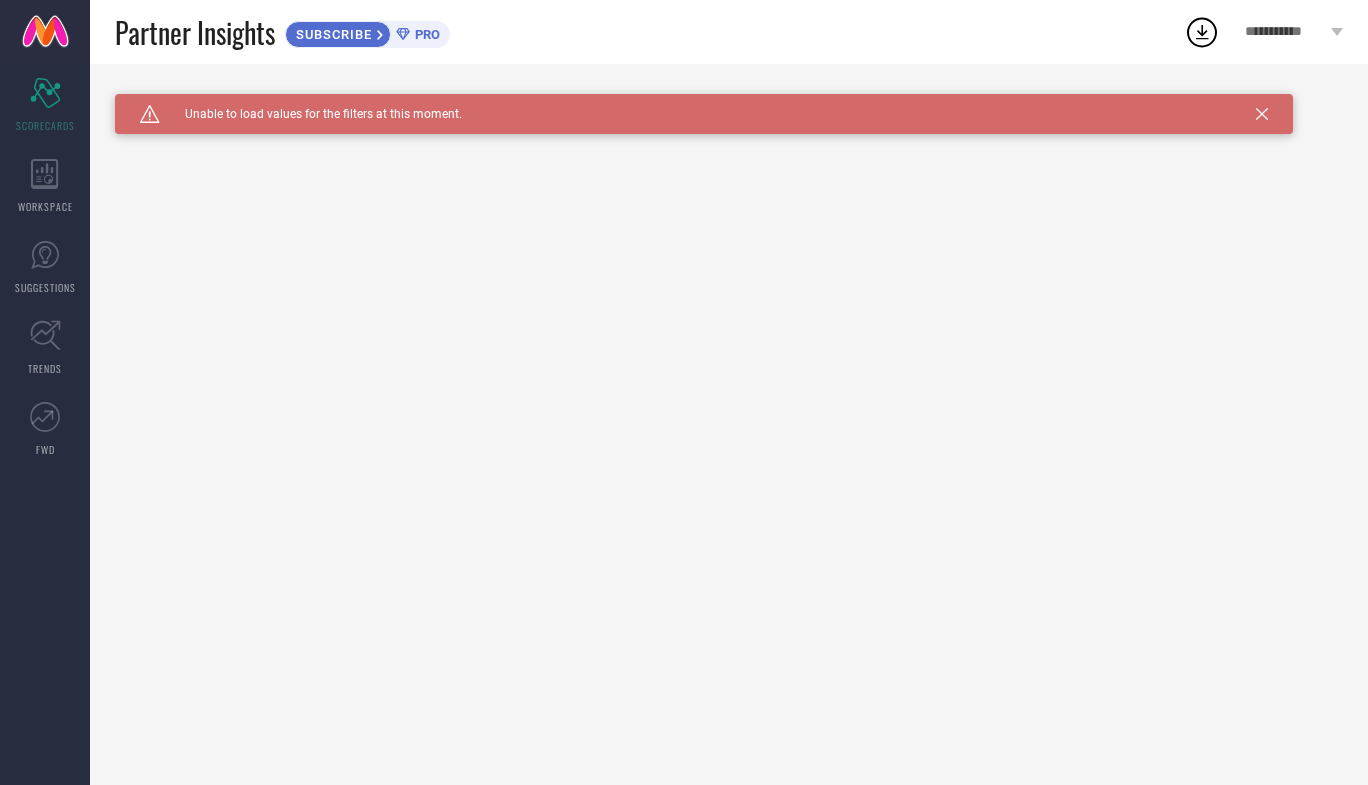scroll, scrollTop: 0, scrollLeft: 0, axis: both 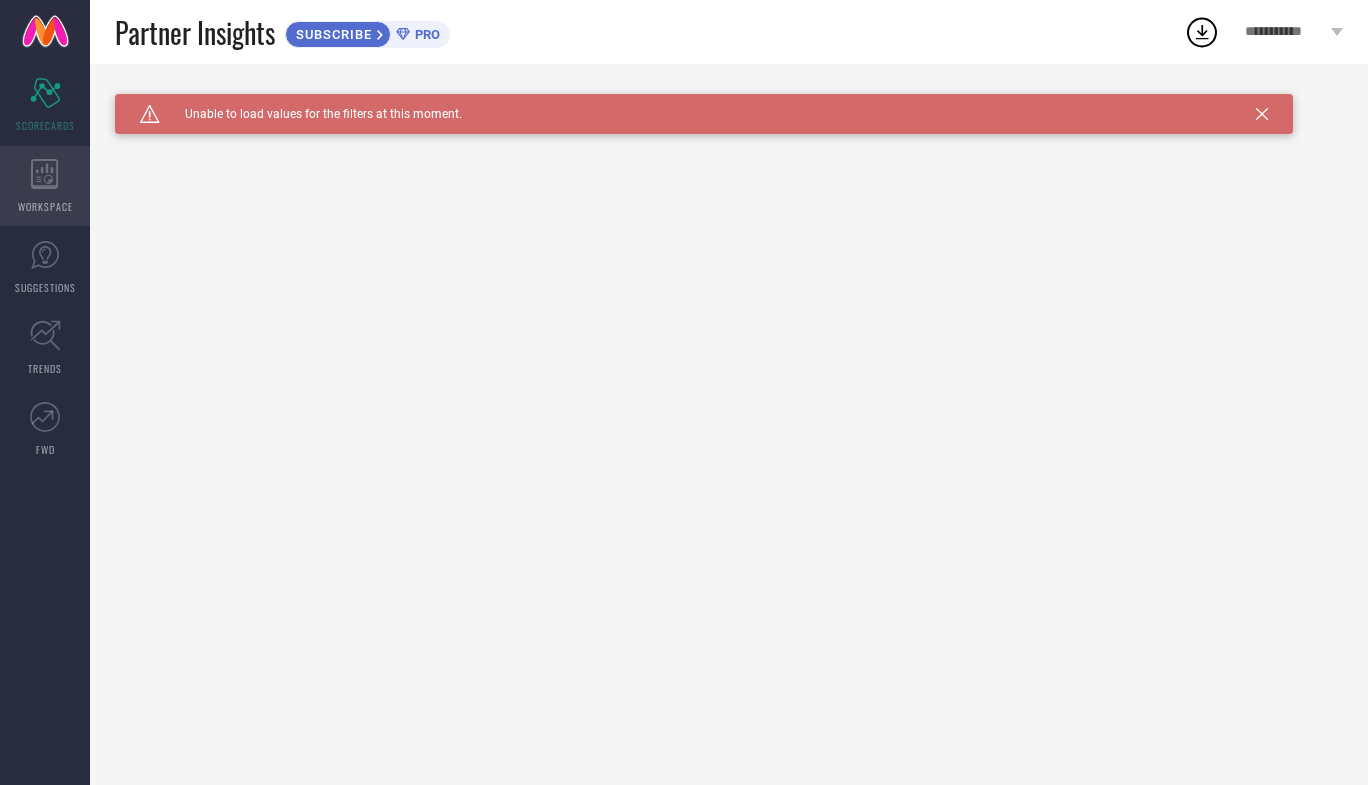 click on "WORKSPACE" at bounding box center [45, 206] 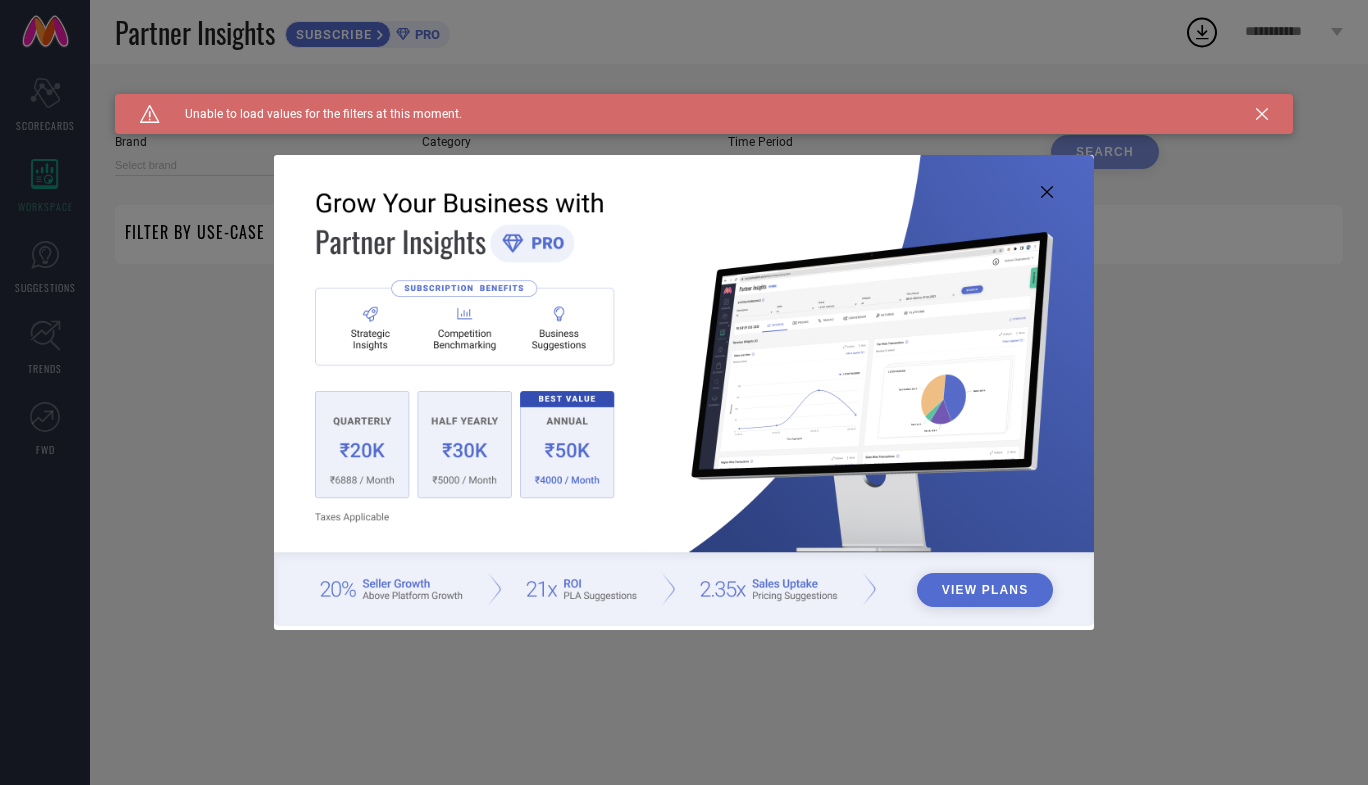 type on "1 STOP FASHION" 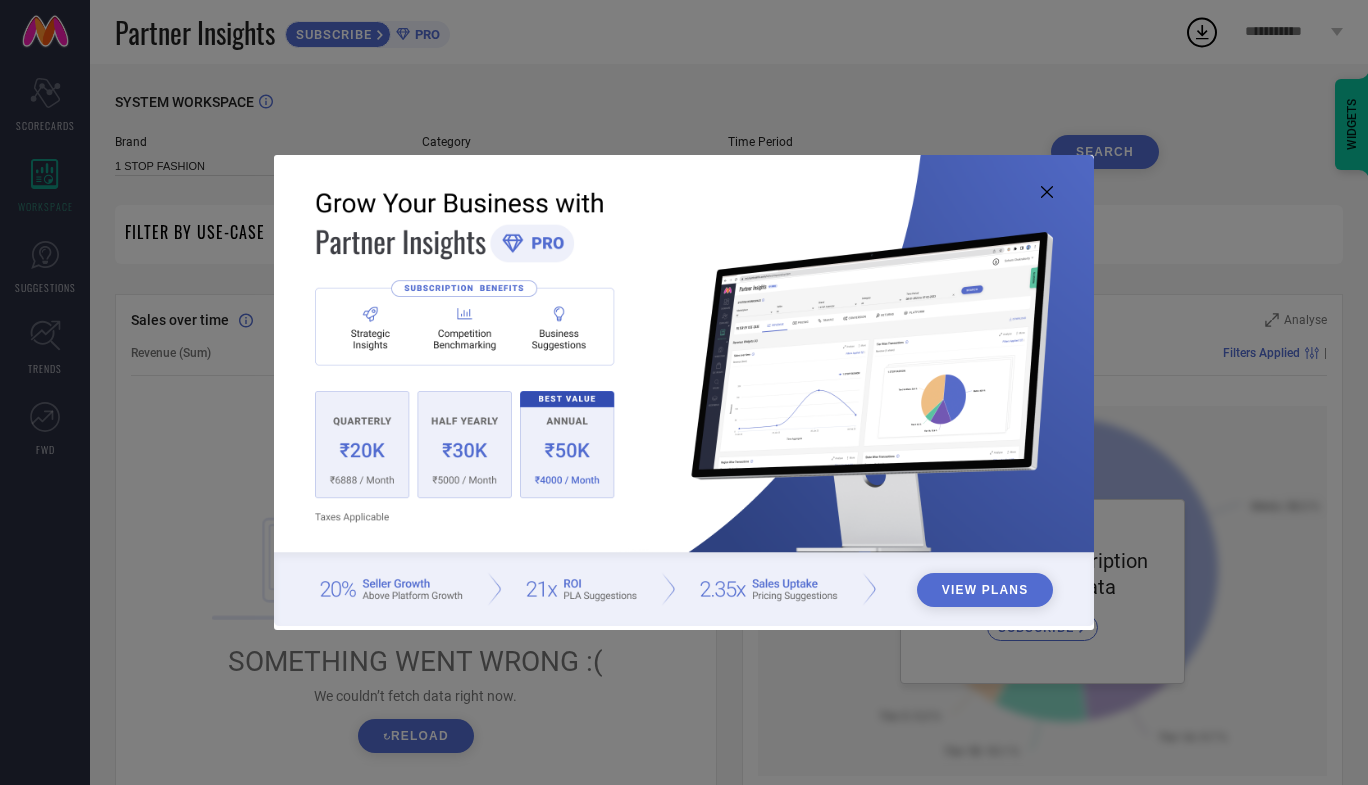 click 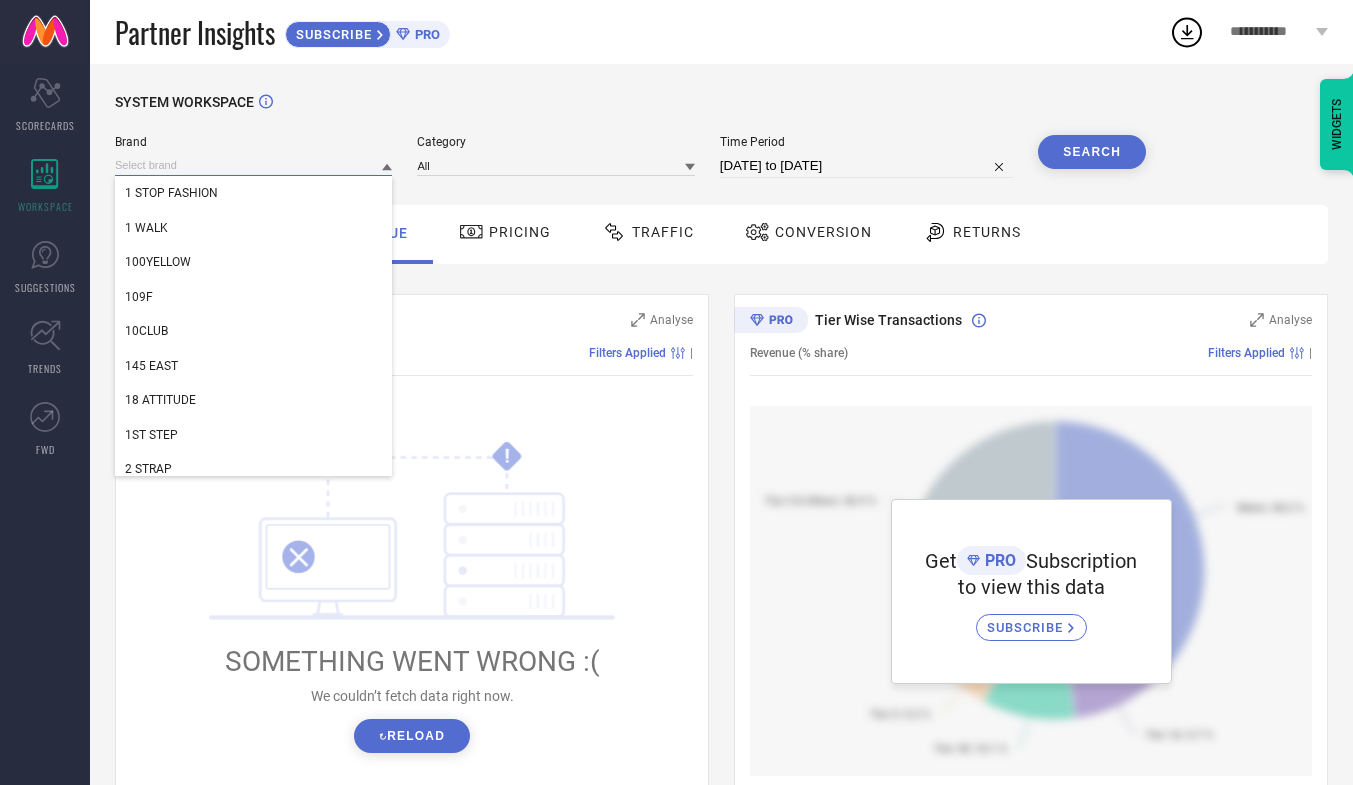 click at bounding box center [253, 165] 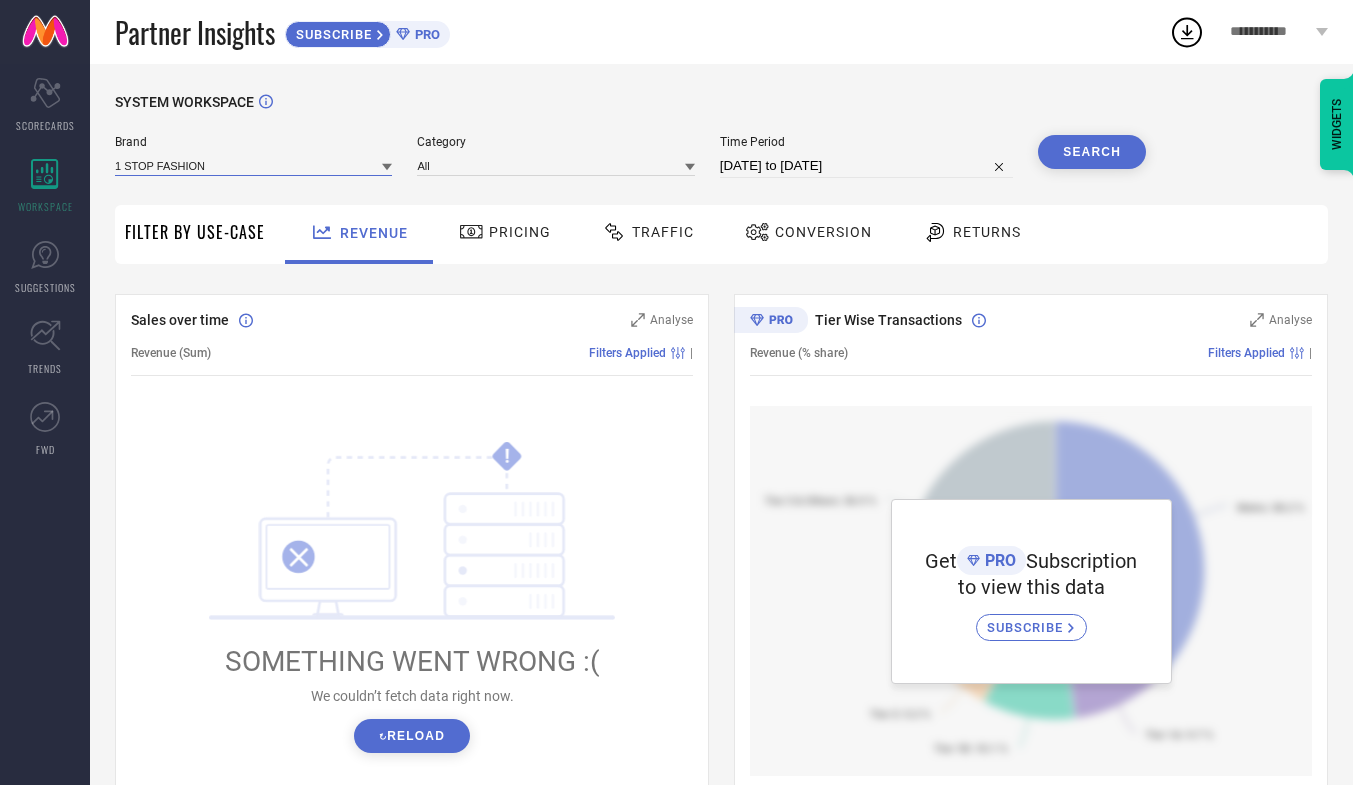 click at bounding box center [253, 165] 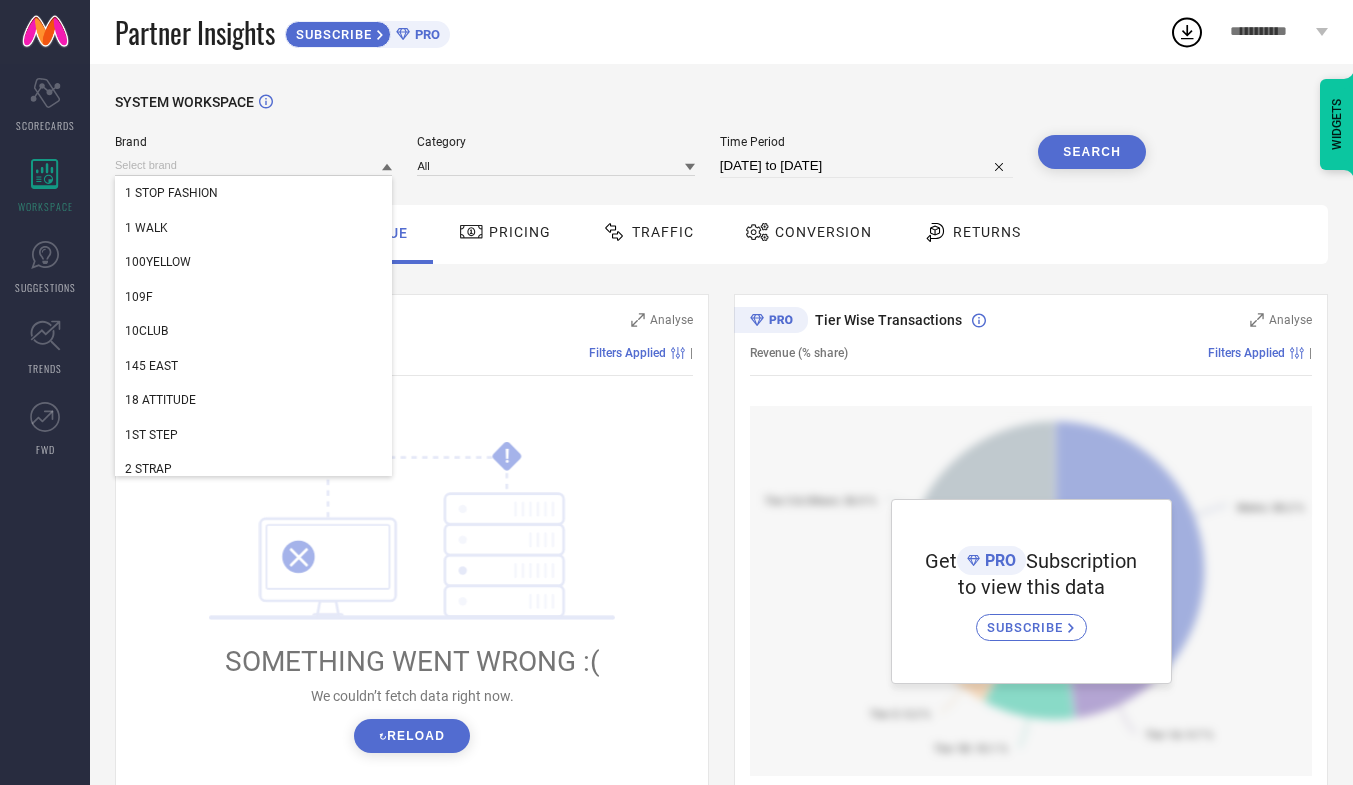 click on "SYSTEM WORKSPACE" at bounding box center (721, 114) 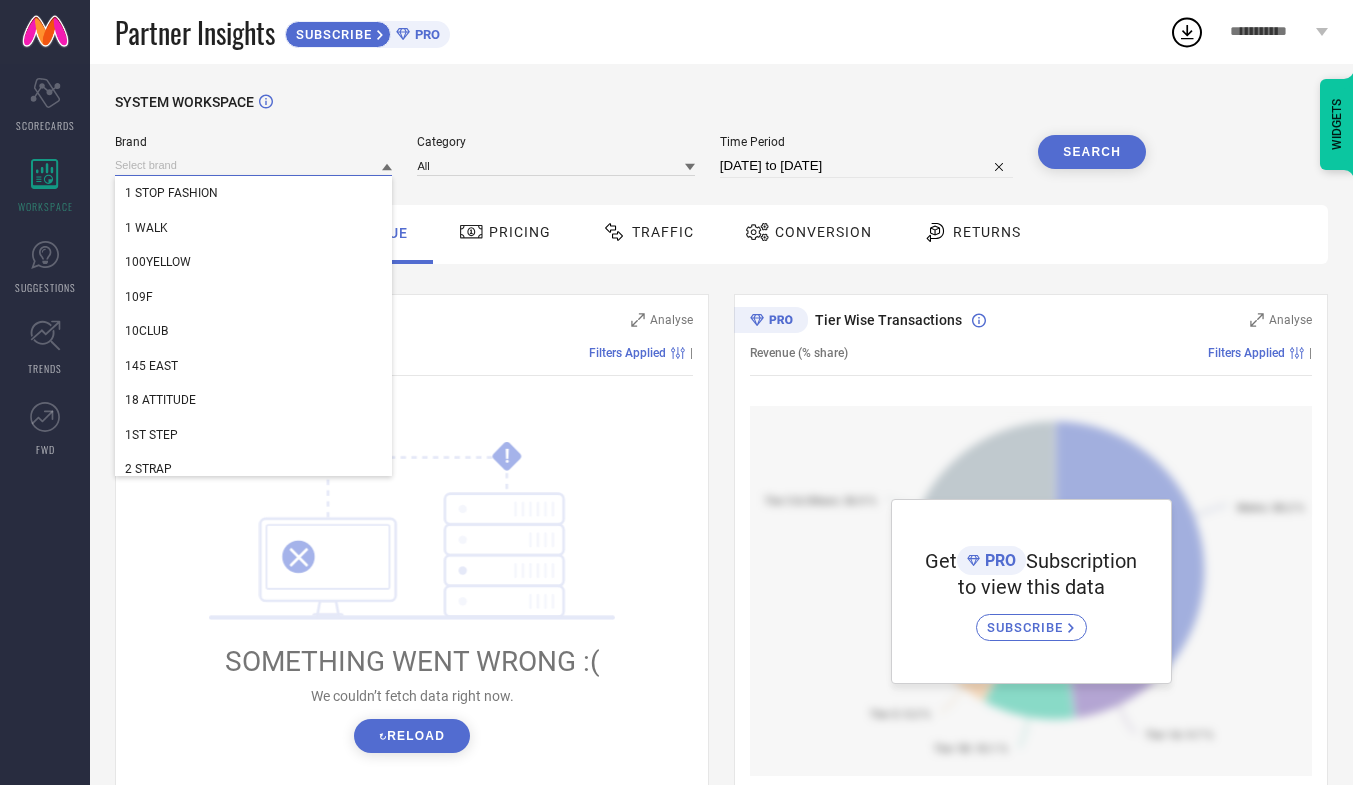 click at bounding box center (253, 165) 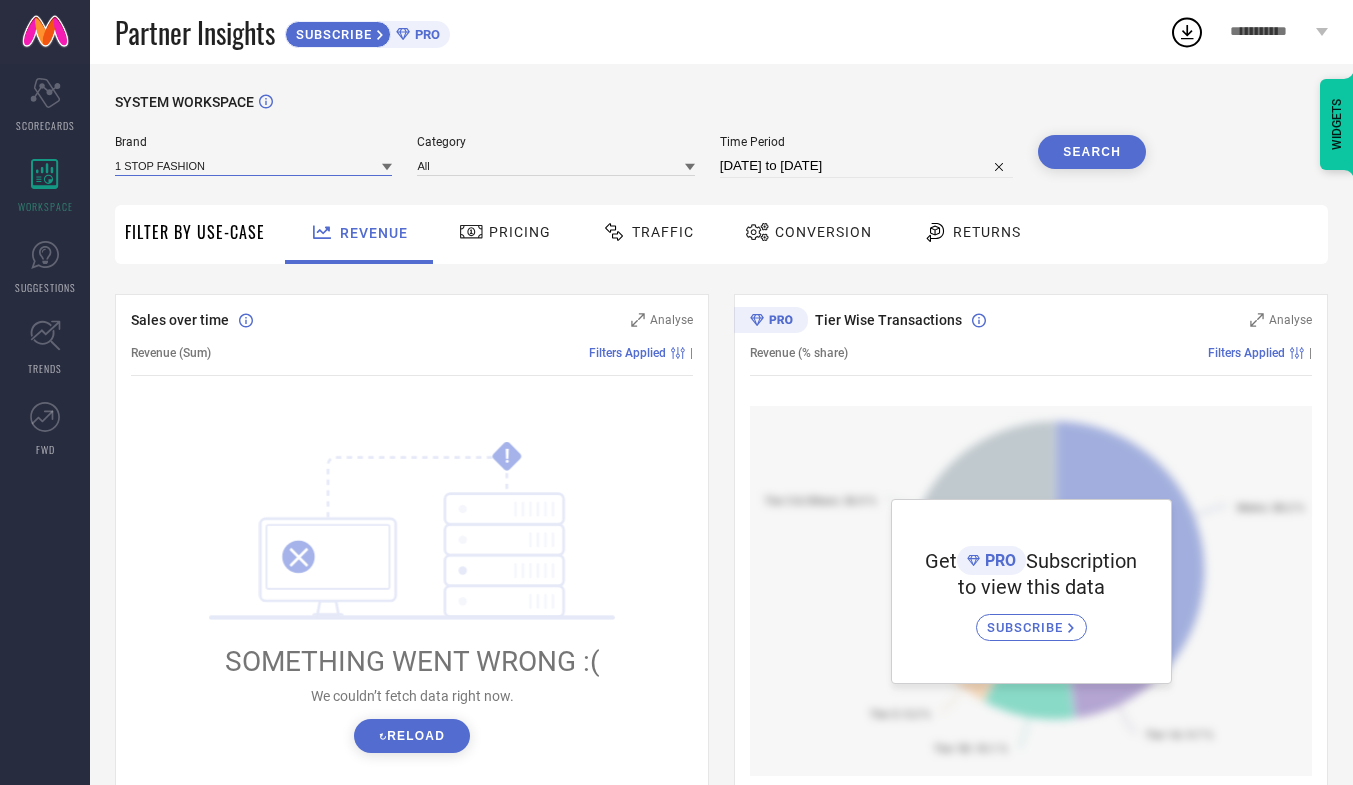click at bounding box center (253, 165) 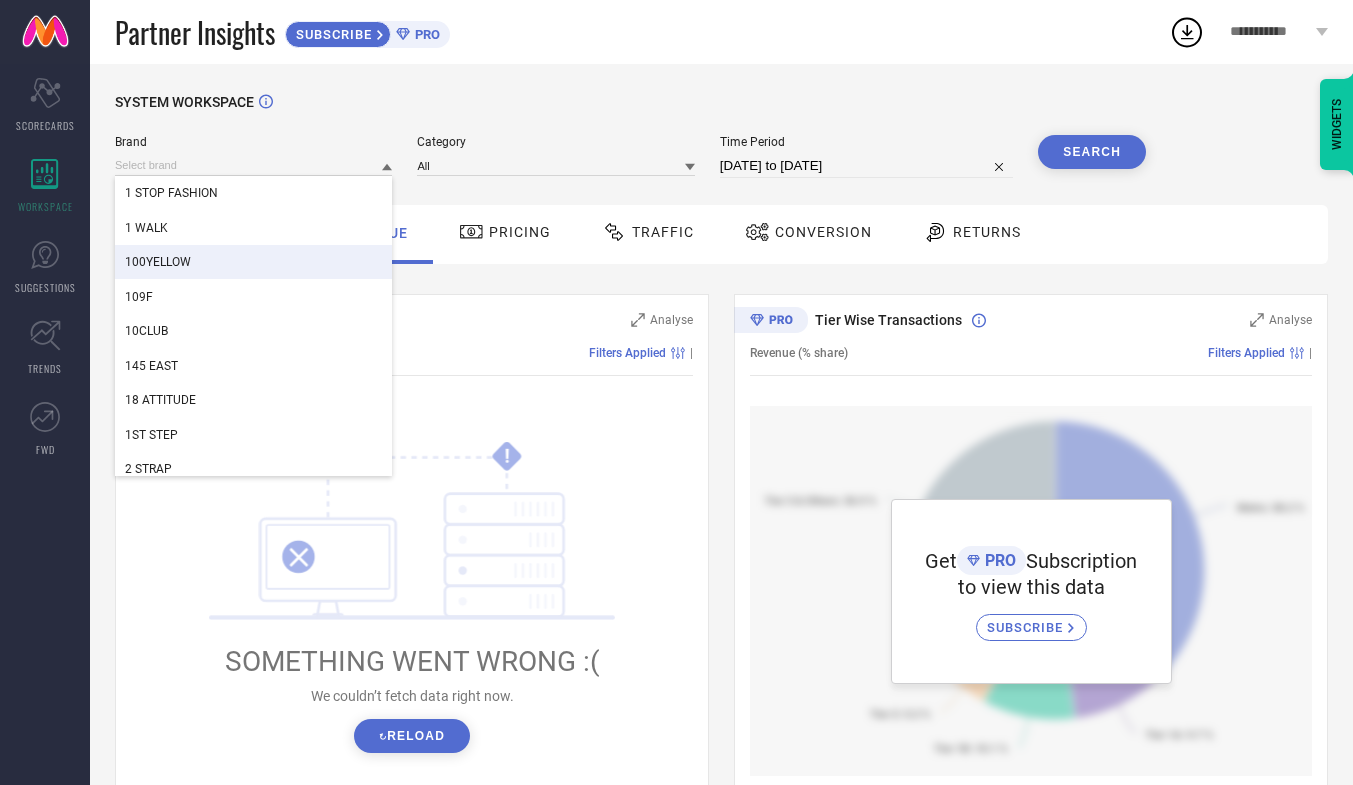 click on "100YELLOW" at bounding box center (253, 262) 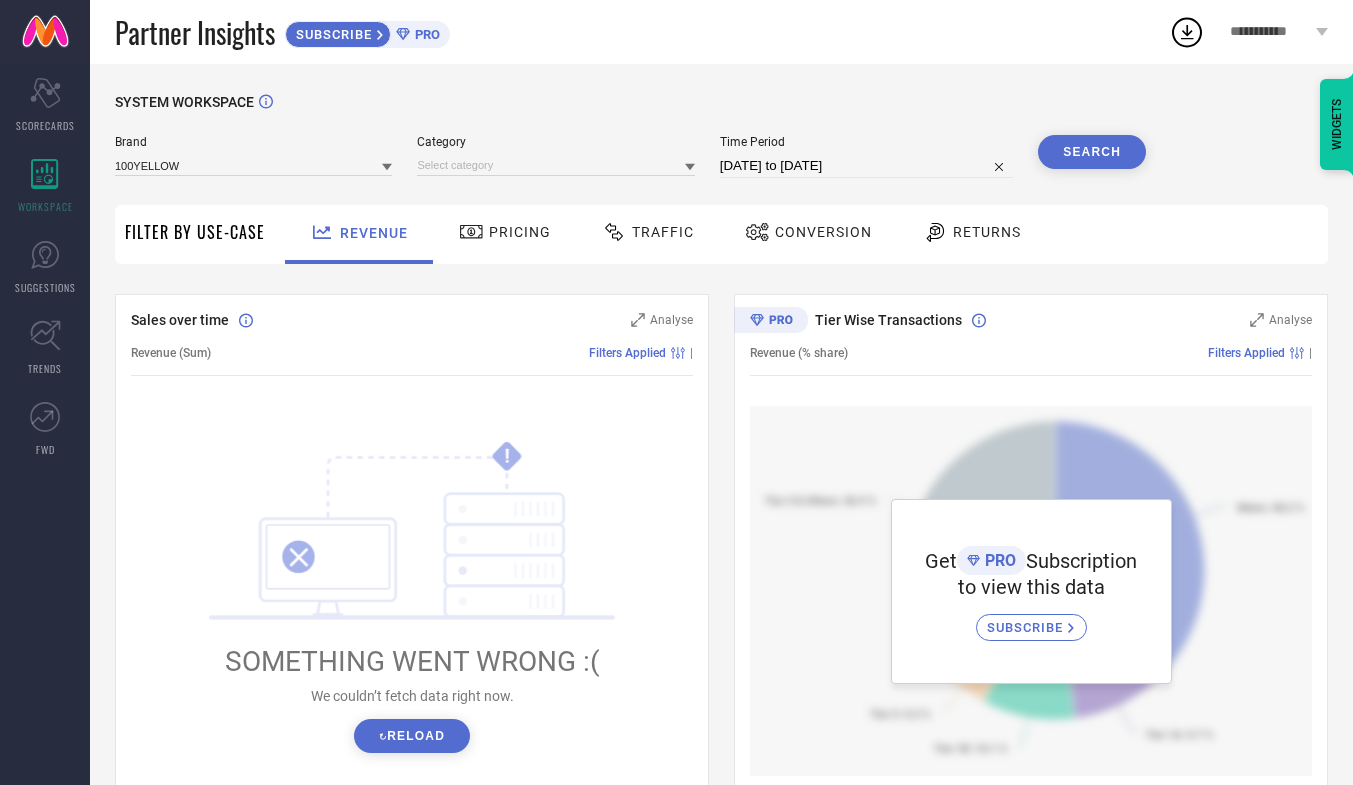 click on "Brand" at bounding box center [253, 142] 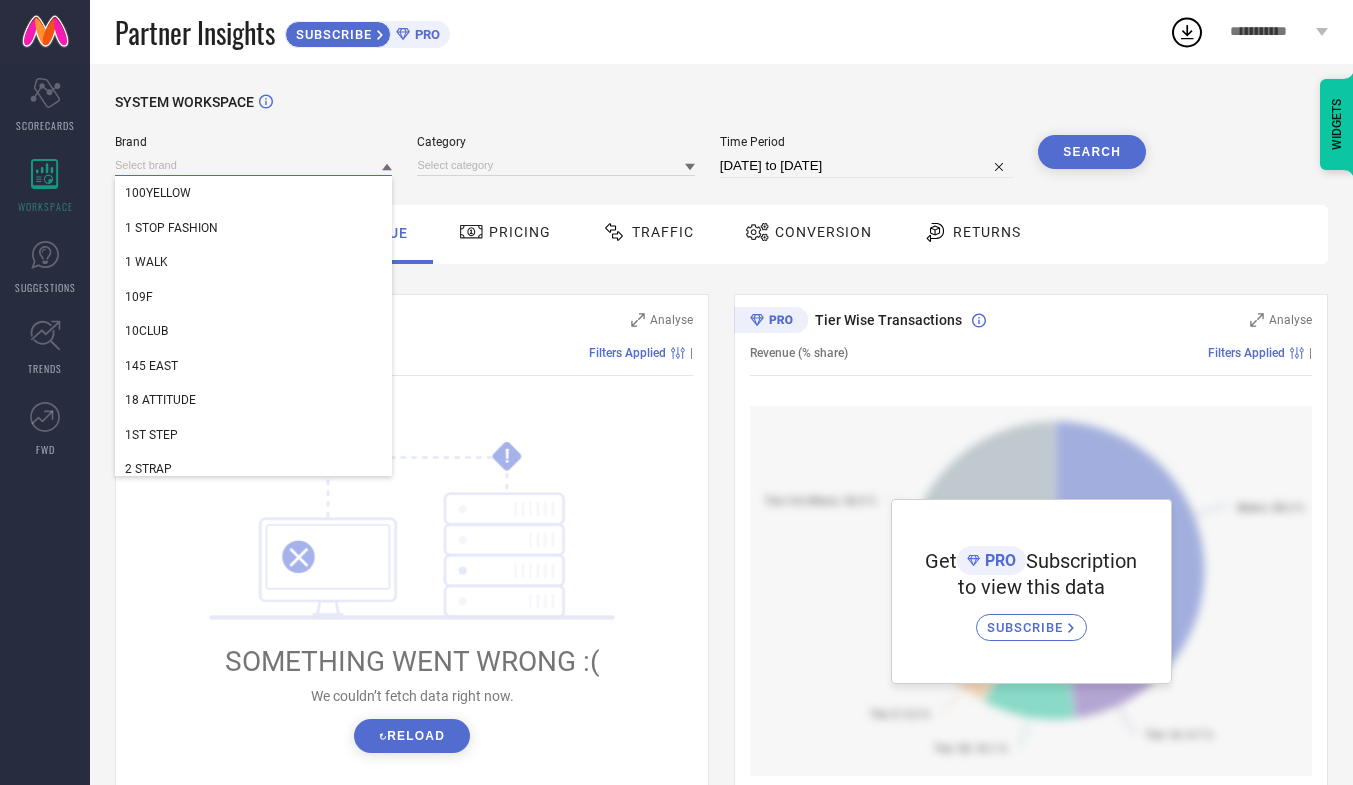 click at bounding box center [253, 165] 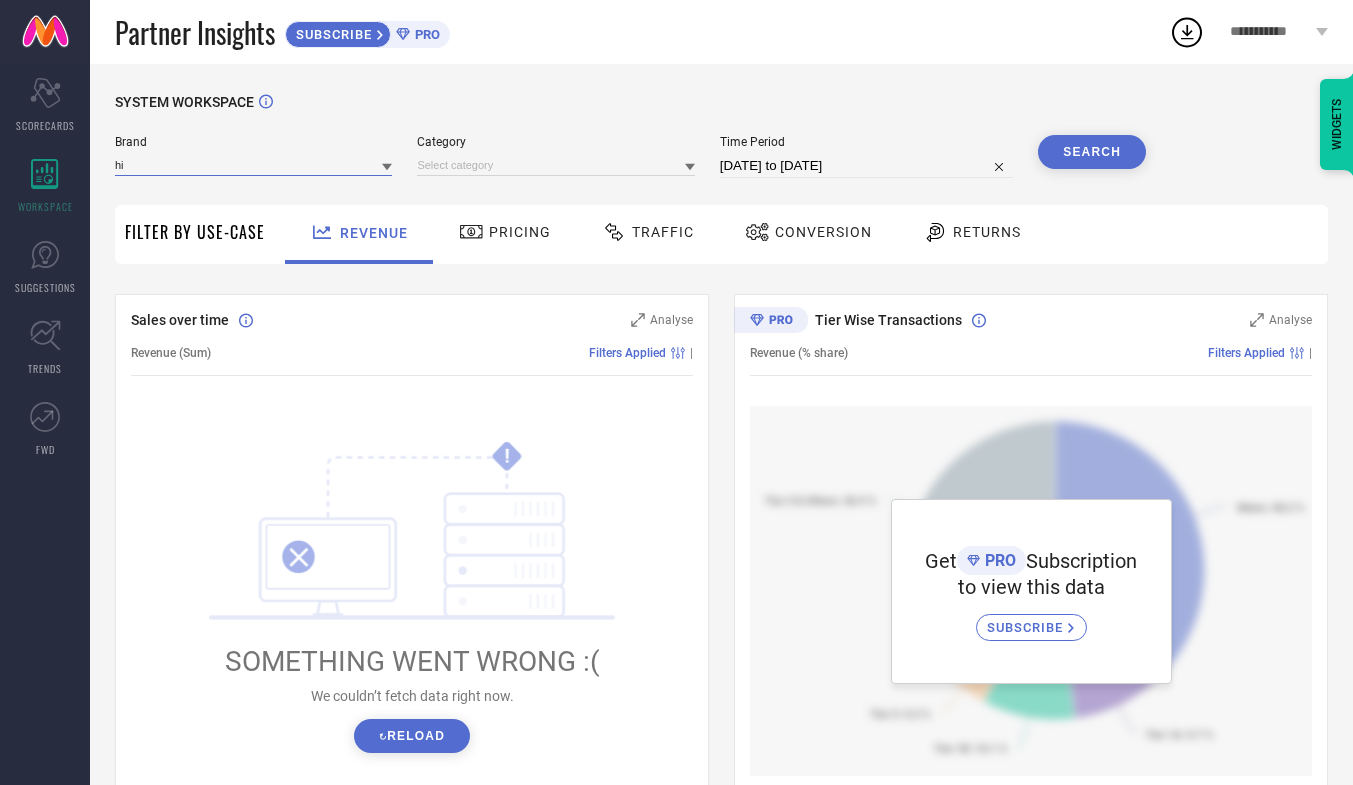 type on "h" 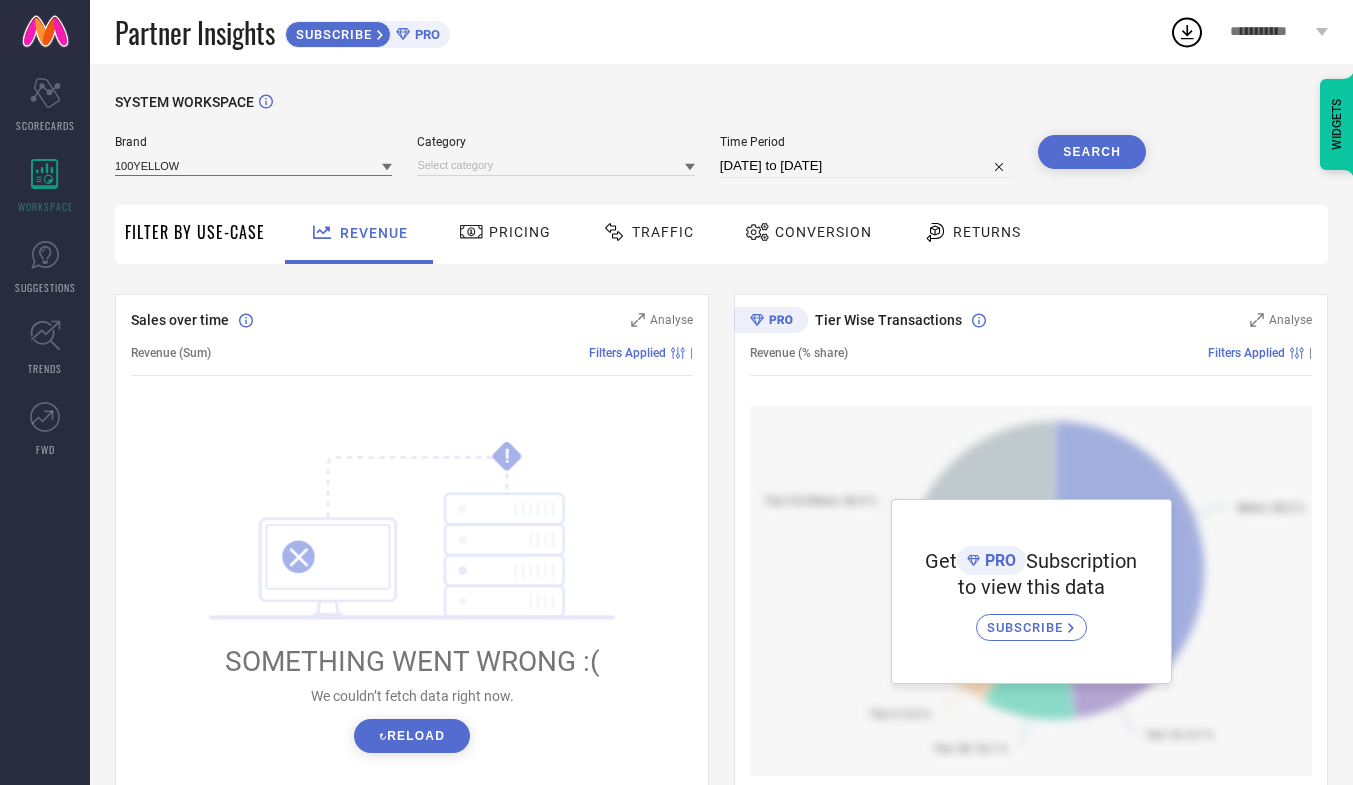 type on "d" 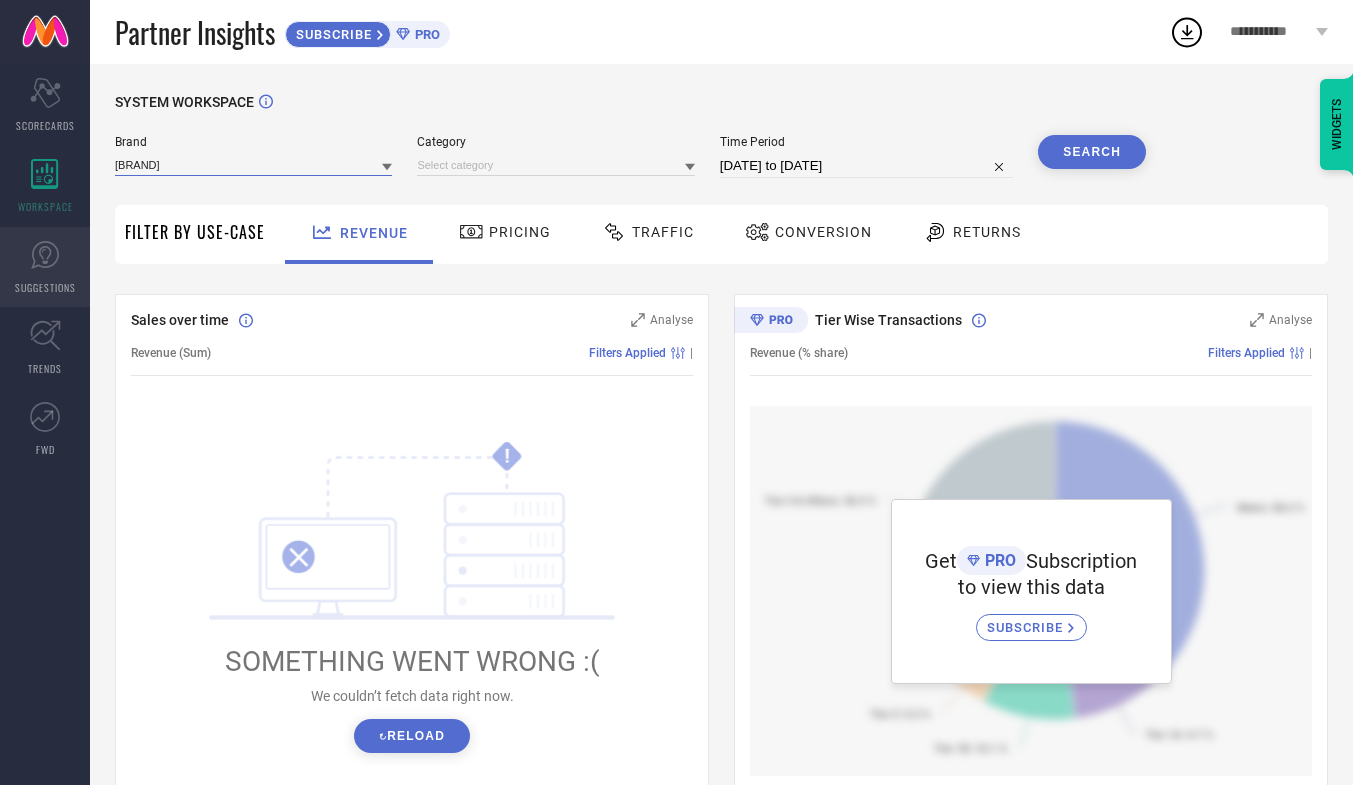 type on "[BRAND]" 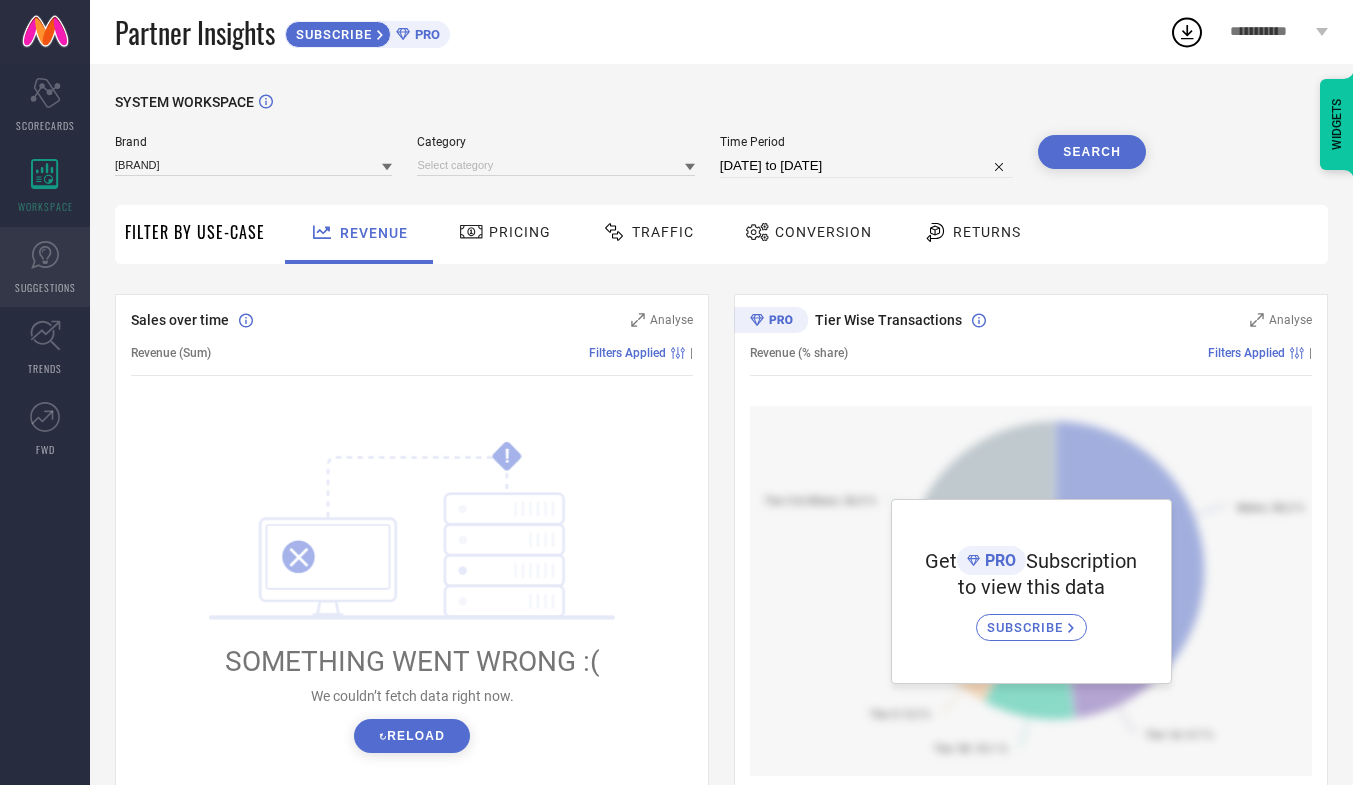 click 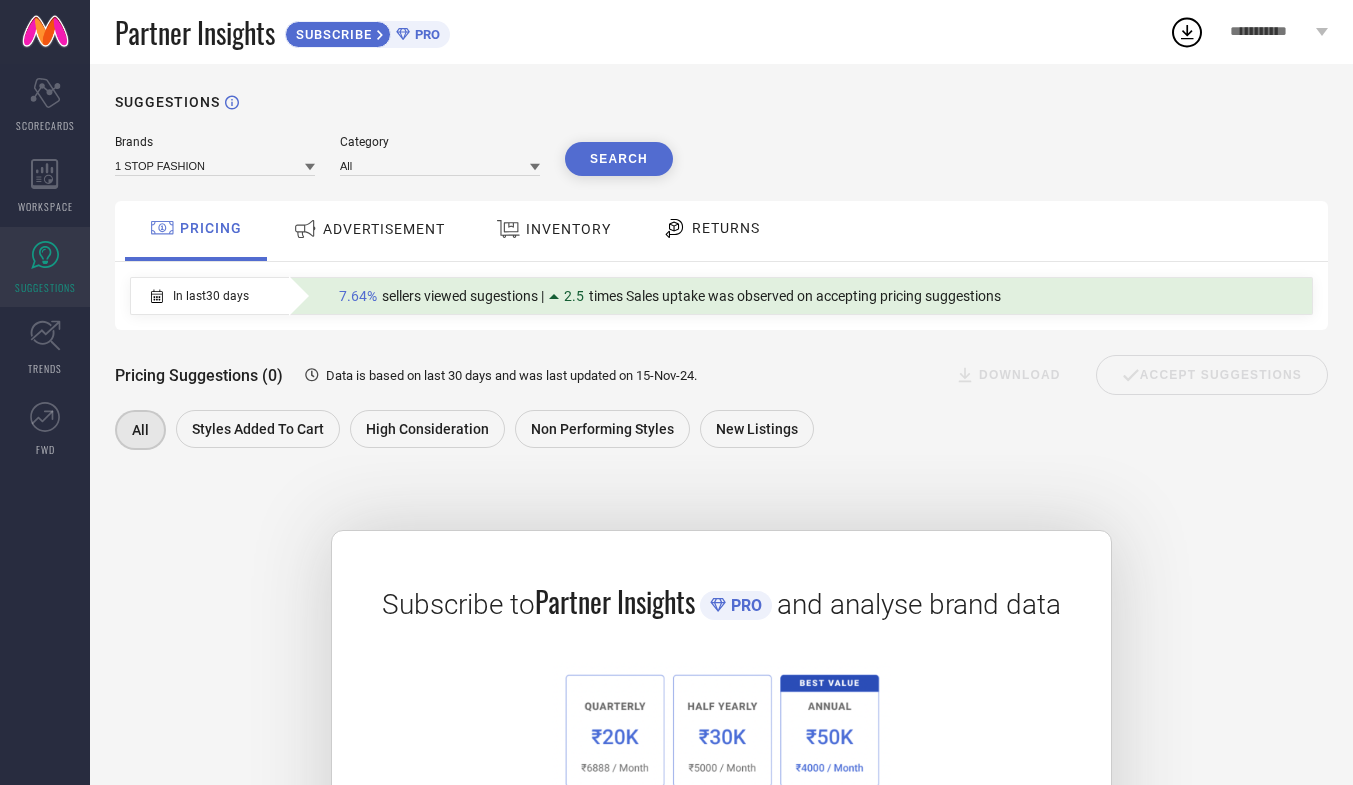 click on "ADVERTISEMENT" at bounding box center (369, 229) 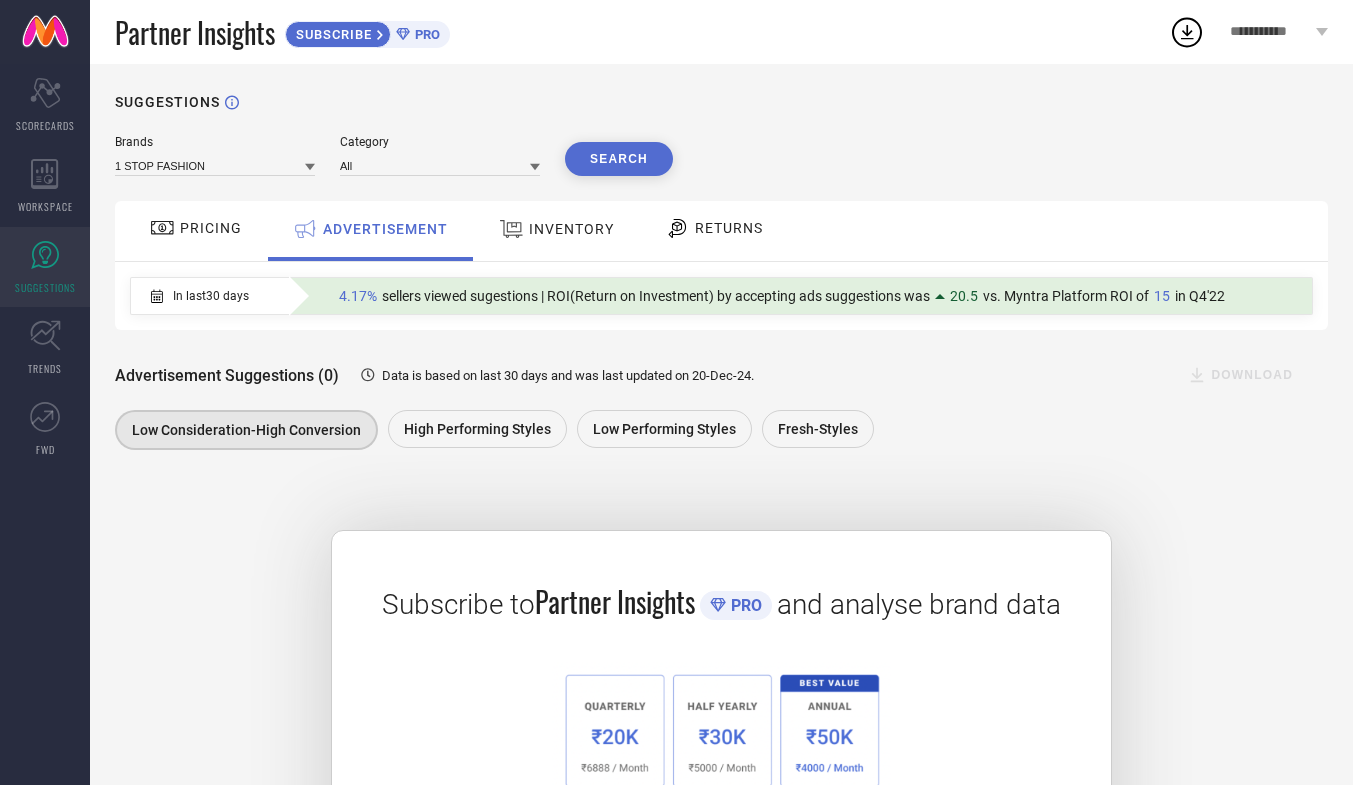 click on "INVENTORY" at bounding box center [571, 229] 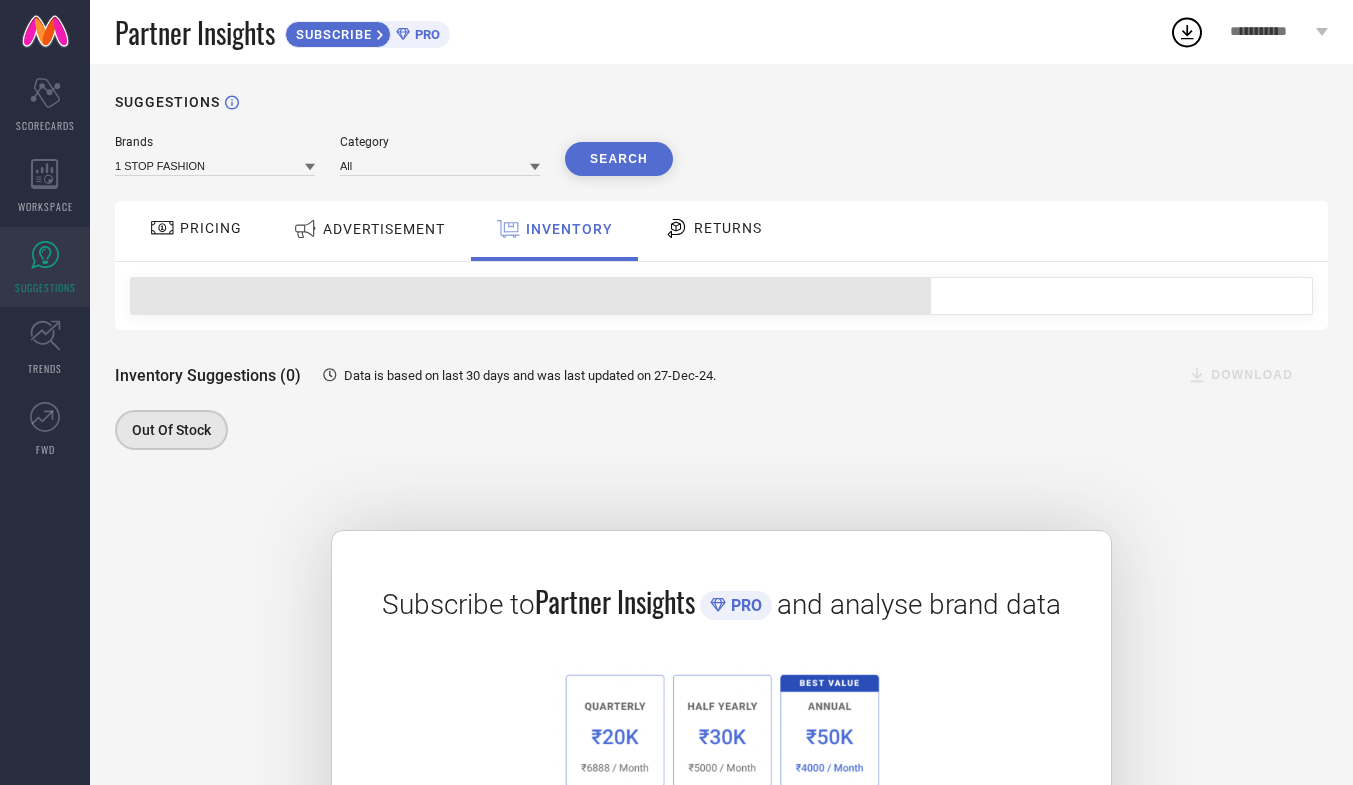 click on "RETURNS" at bounding box center [713, 228] 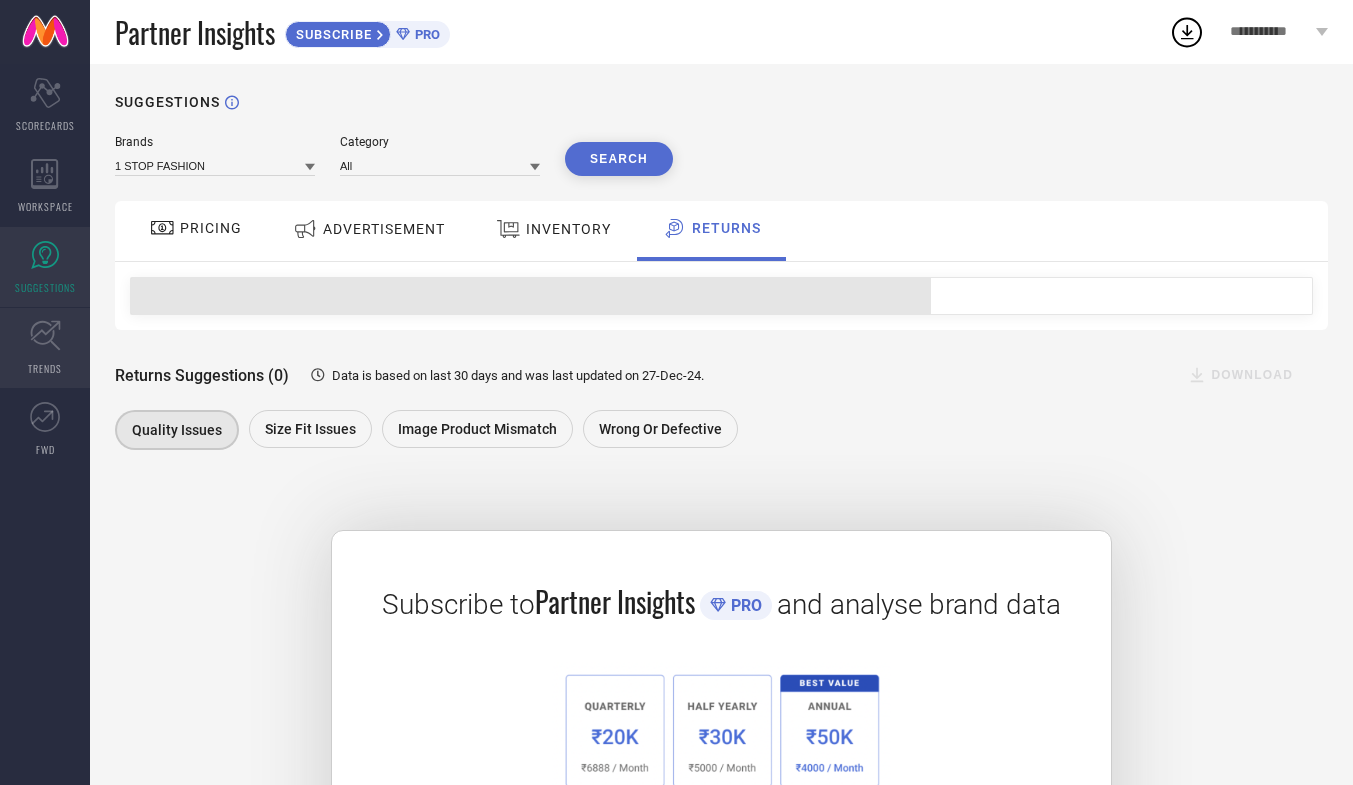 click on "TRENDS" at bounding box center (45, 368) 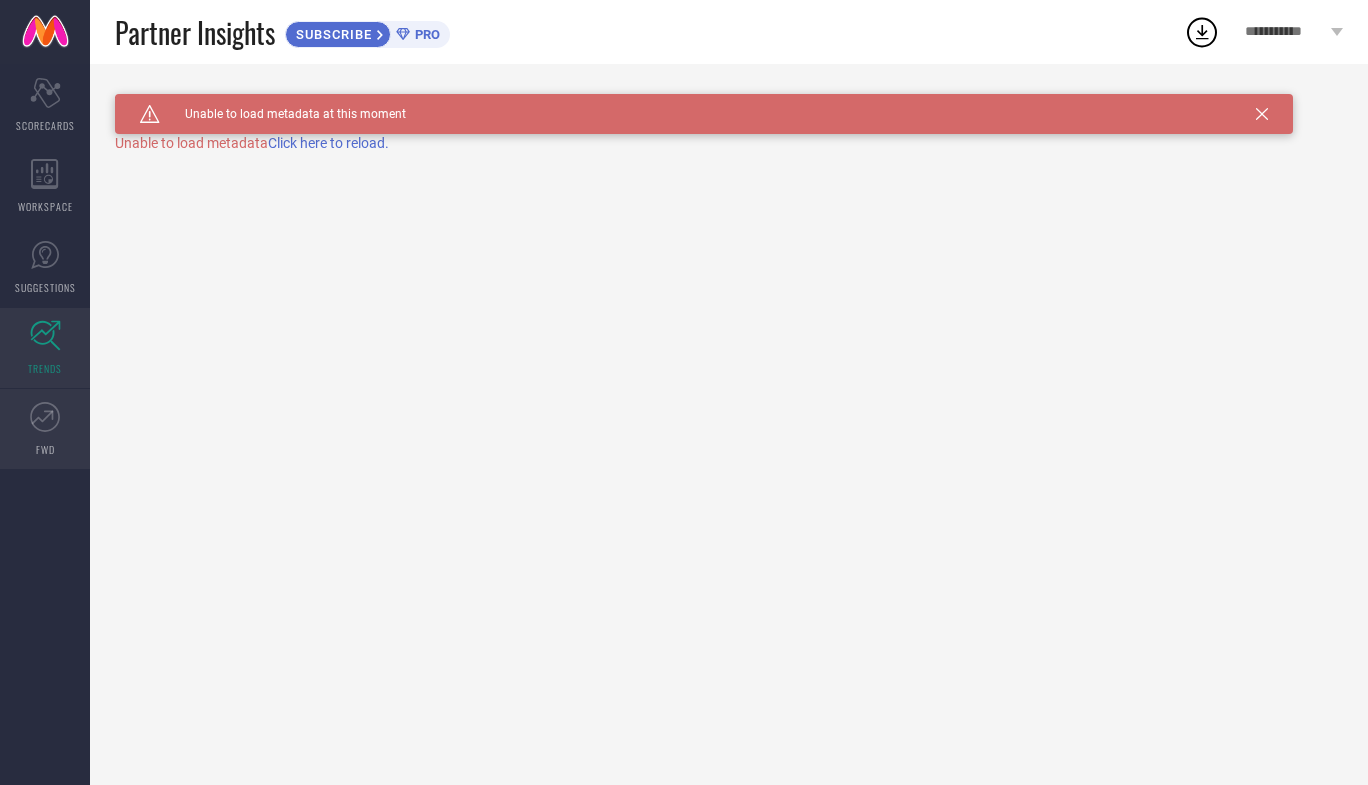 click 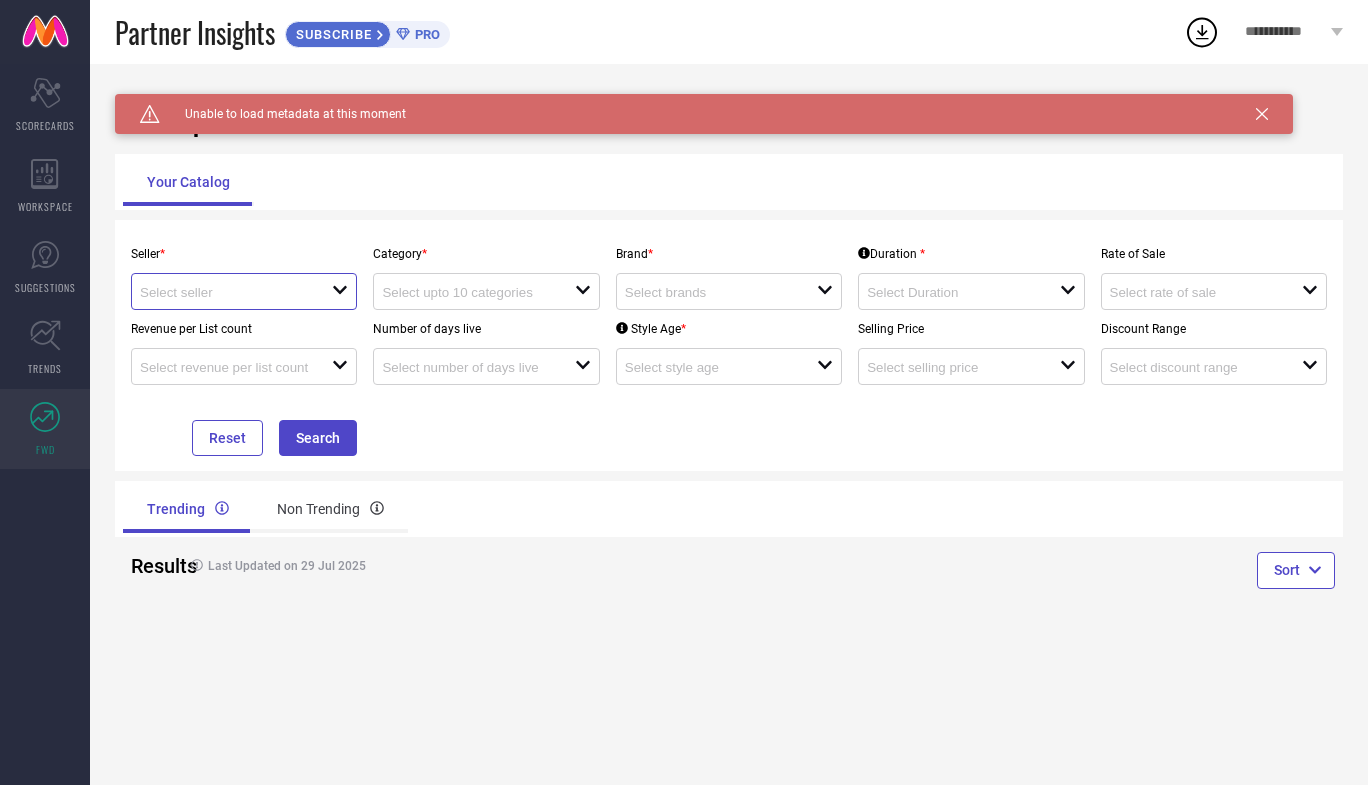 click at bounding box center (226, 292) 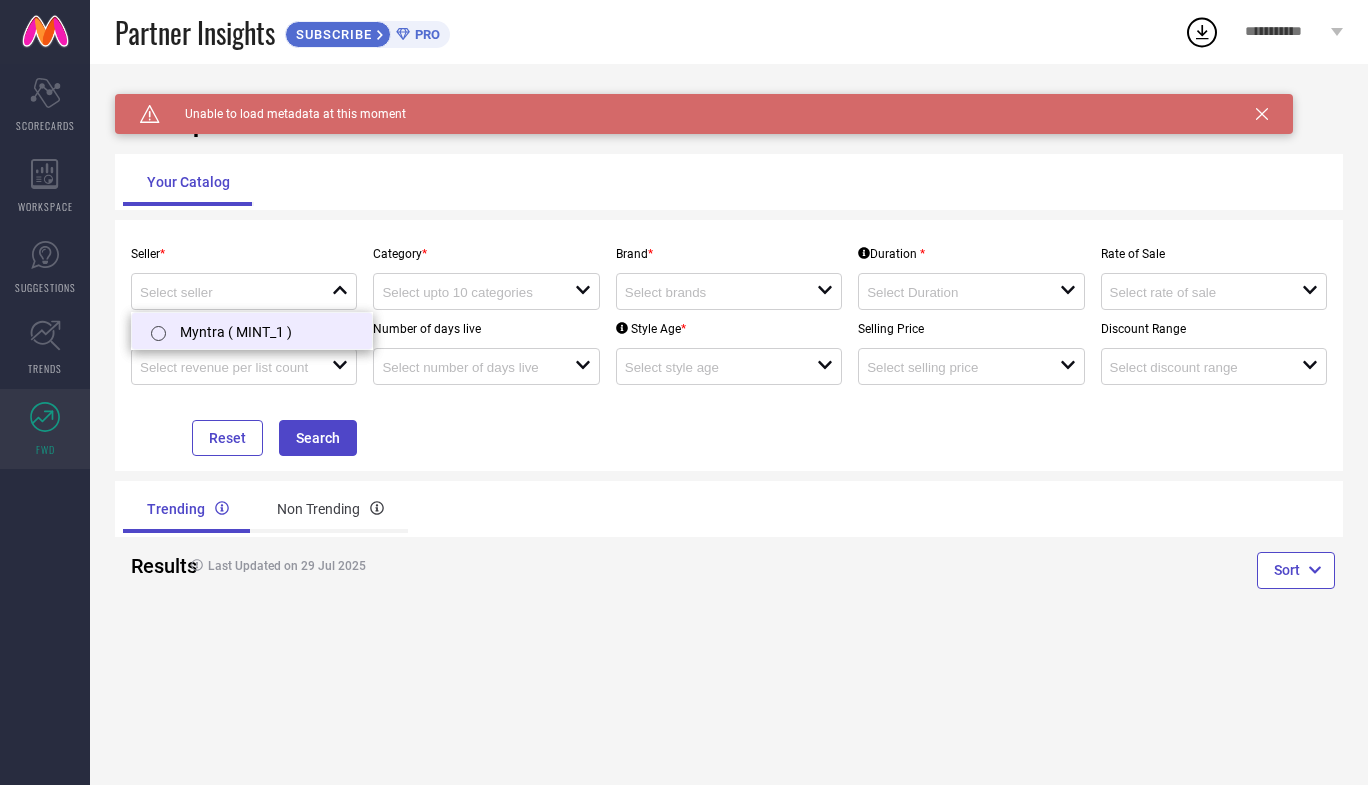 click on "Myntra ( MINT_1 )" at bounding box center (252, 331) 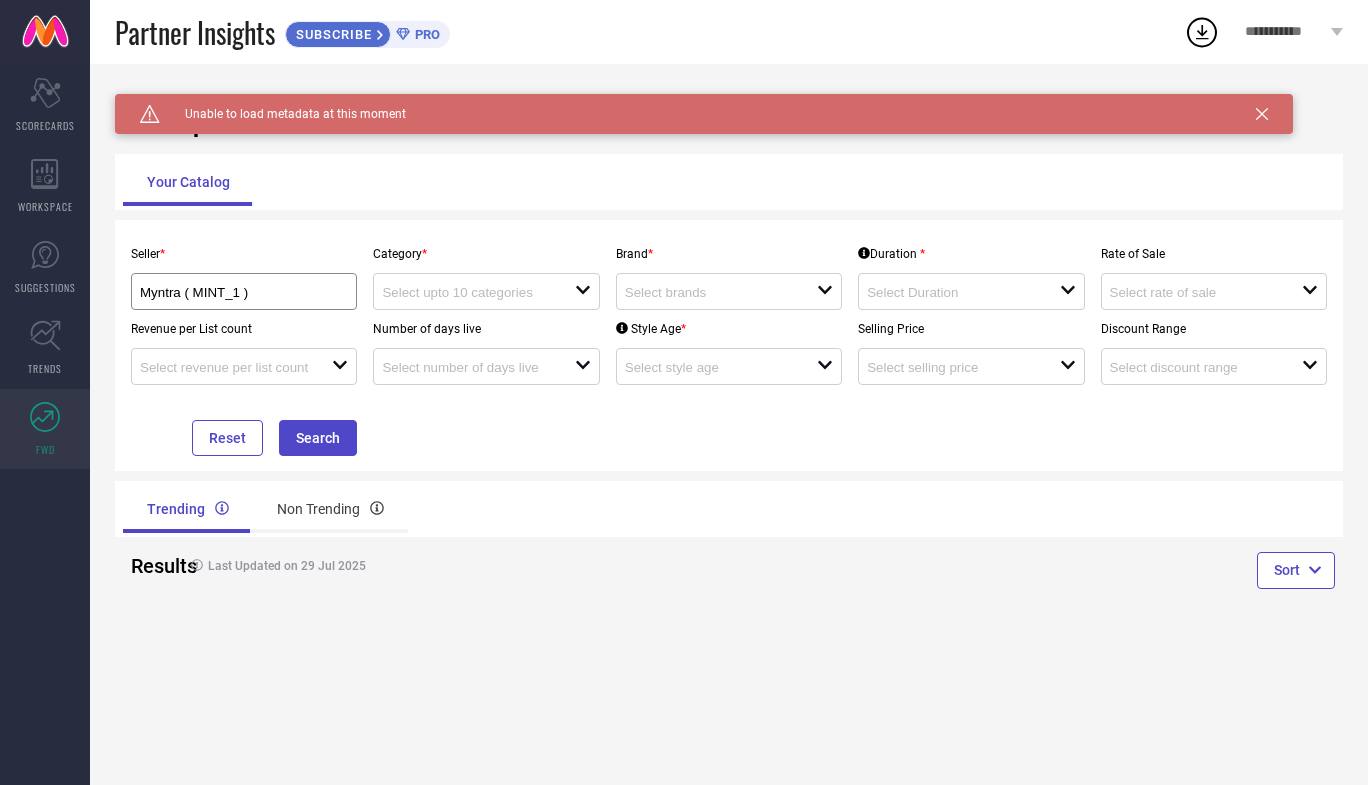 click on "Category  * open" at bounding box center (486, 272) 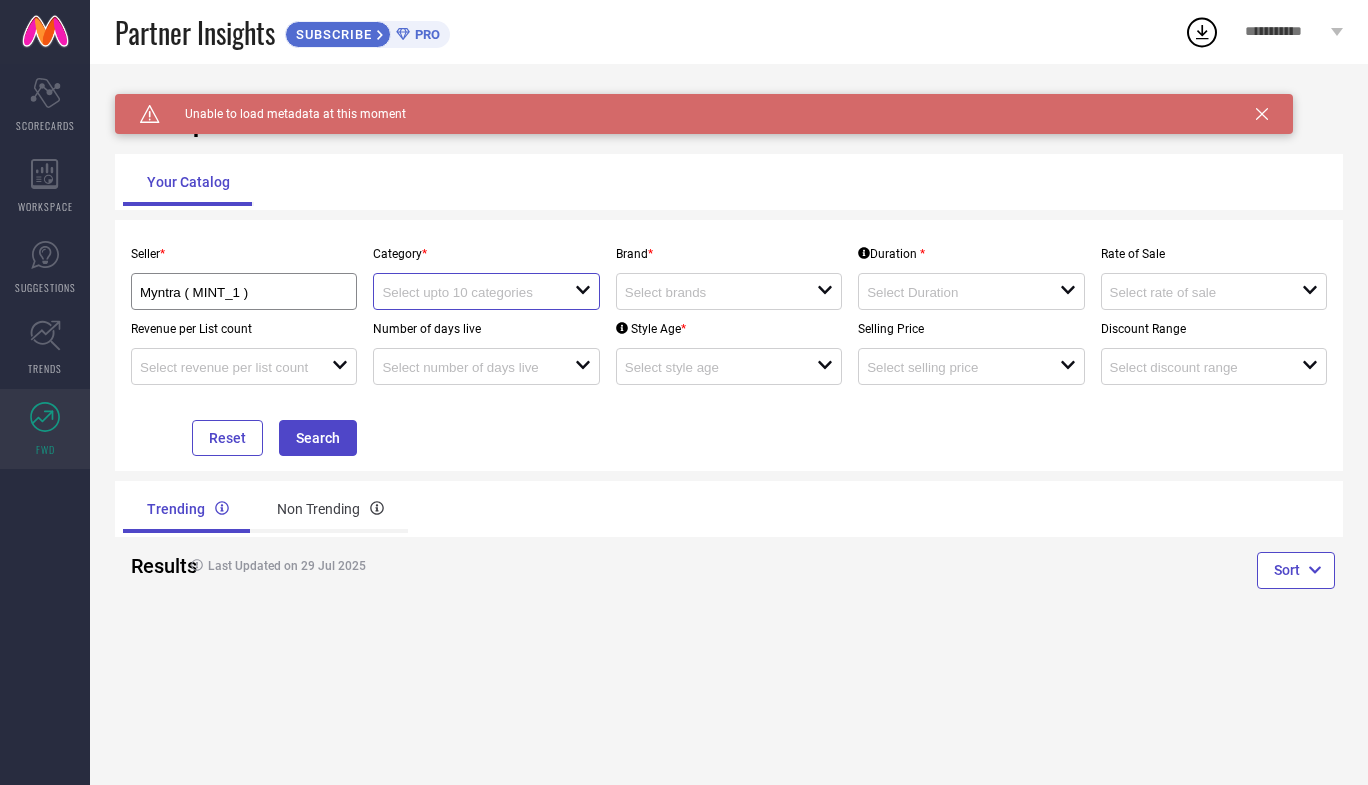 click at bounding box center [468, 292] 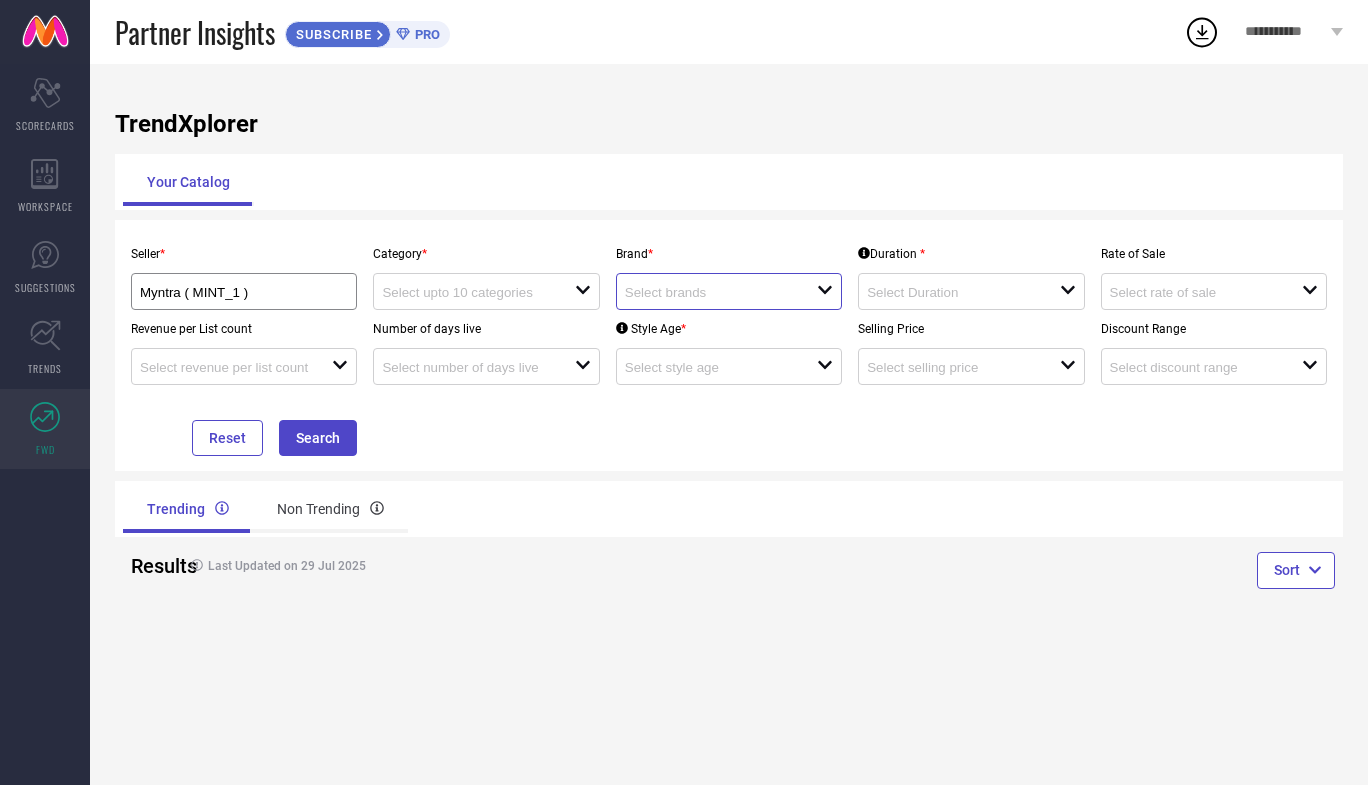 click at bounding box center [711, 292] 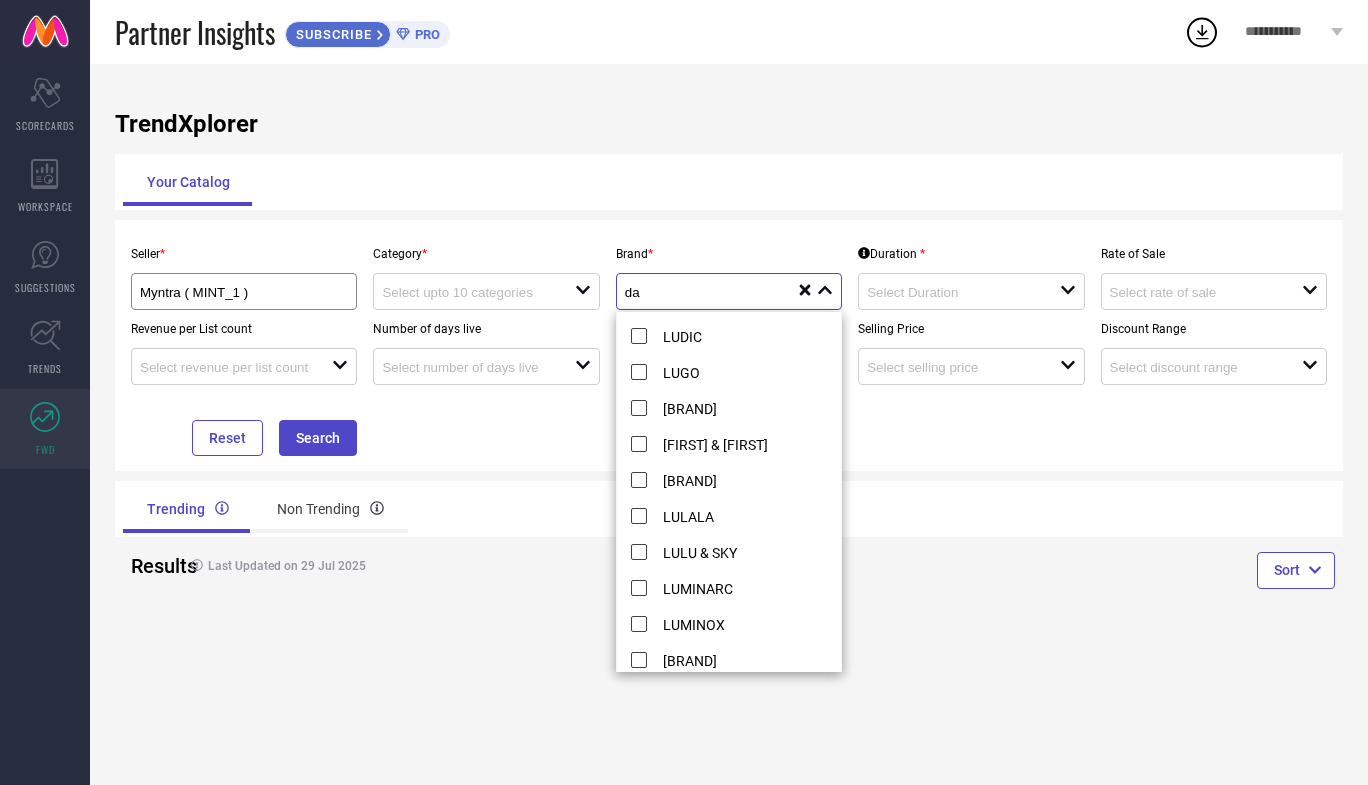 scroll, scrollTop: 8316, scrollLeft: 0, axis: vertical 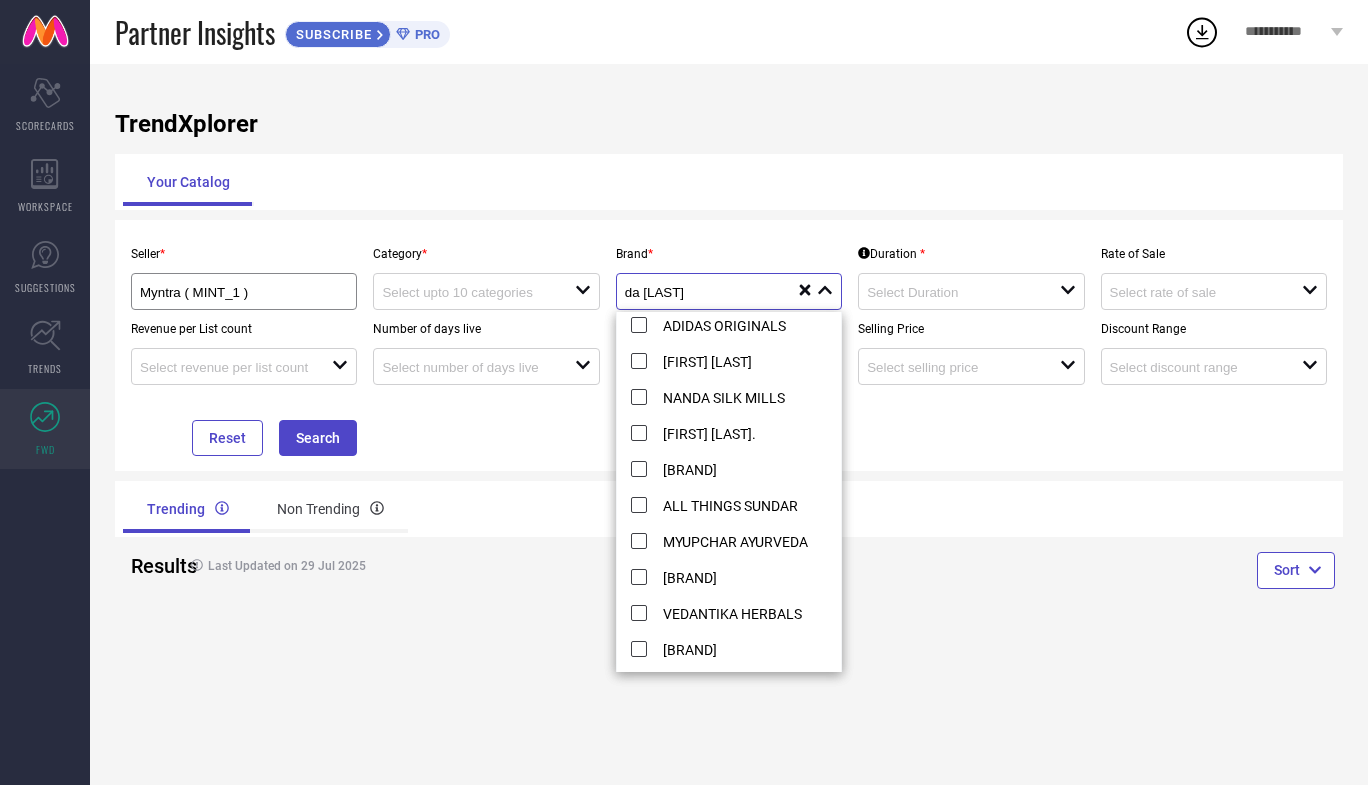 type on "[BRAND]" 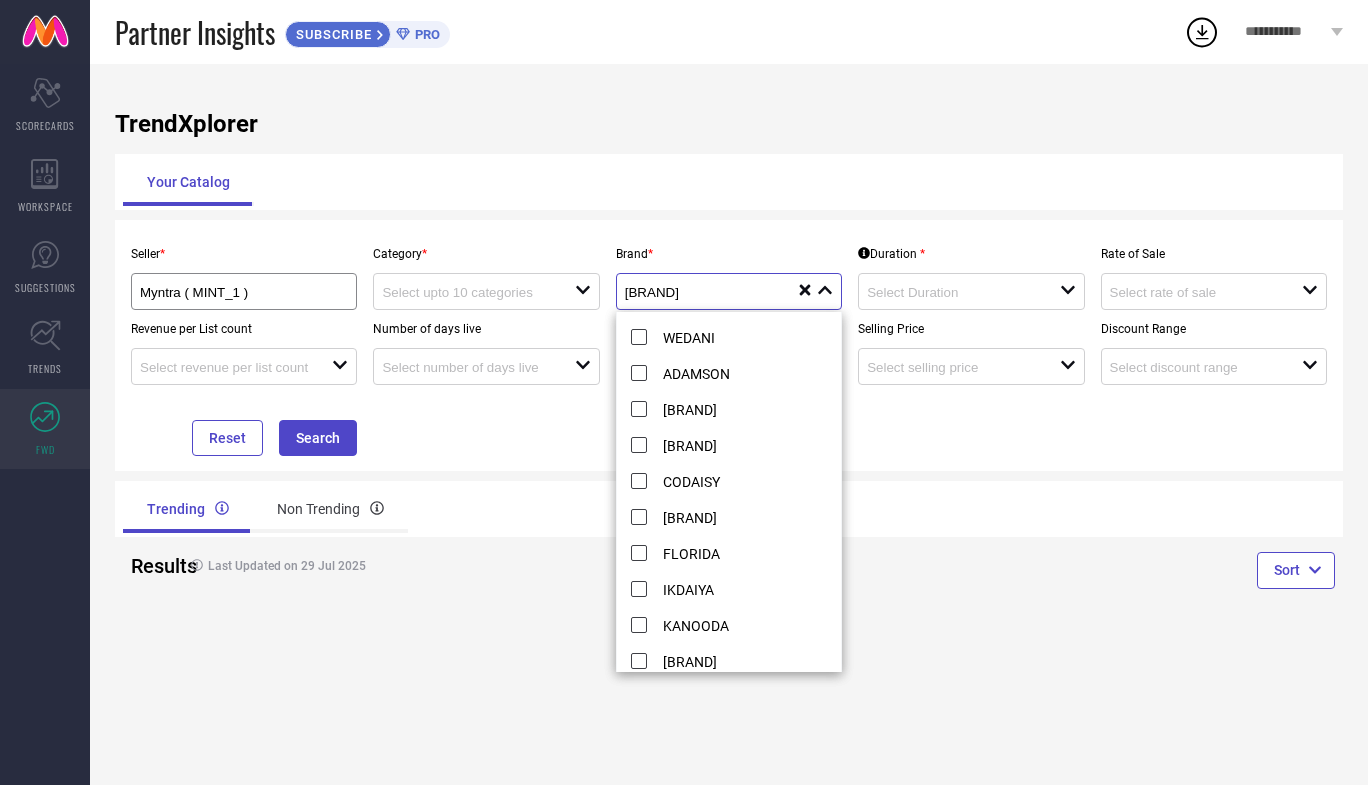 scroll, scrollTop: 2711, scrollLeft: 0, axis: vertical 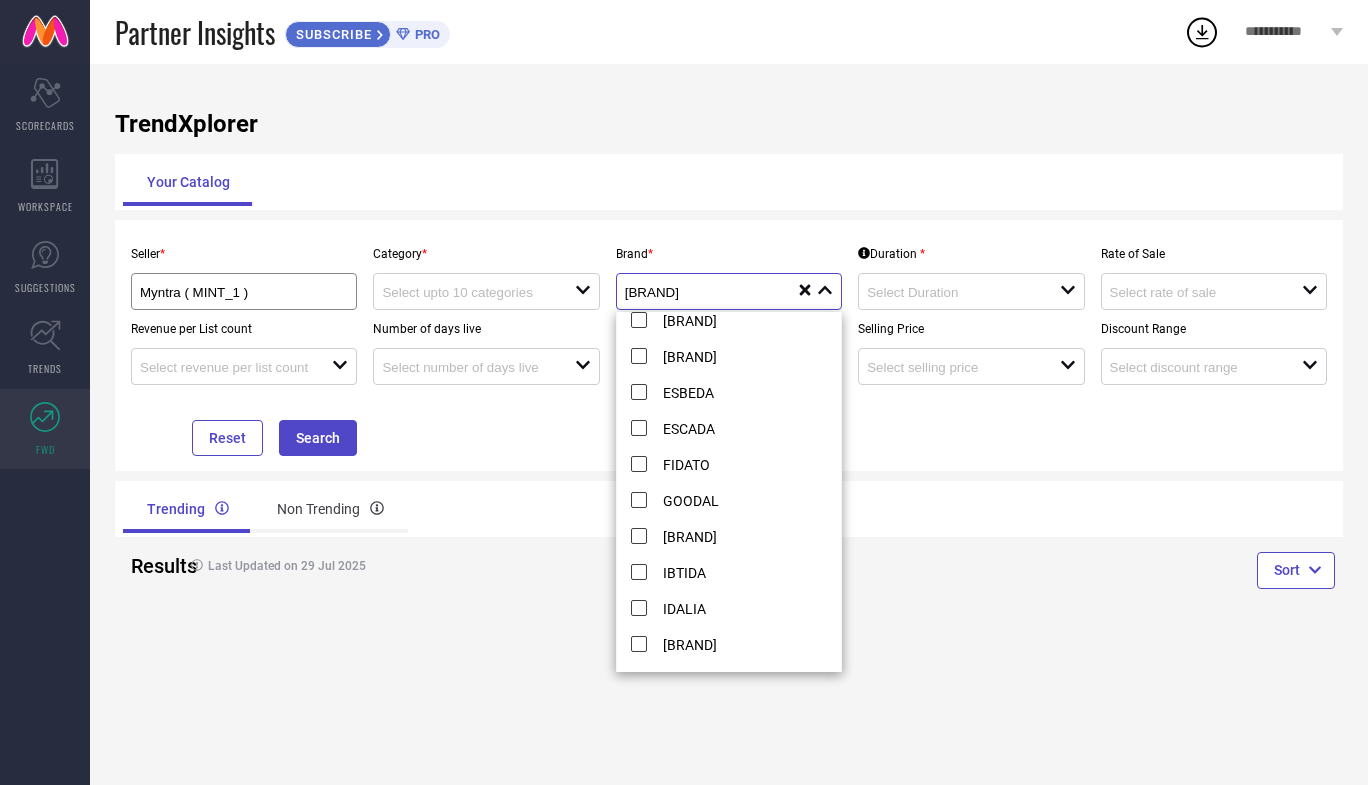 drag, startPoint x: 693, startPoint y: 301, endPoint x: 712, endPoint y: 286, distance: 24.207438 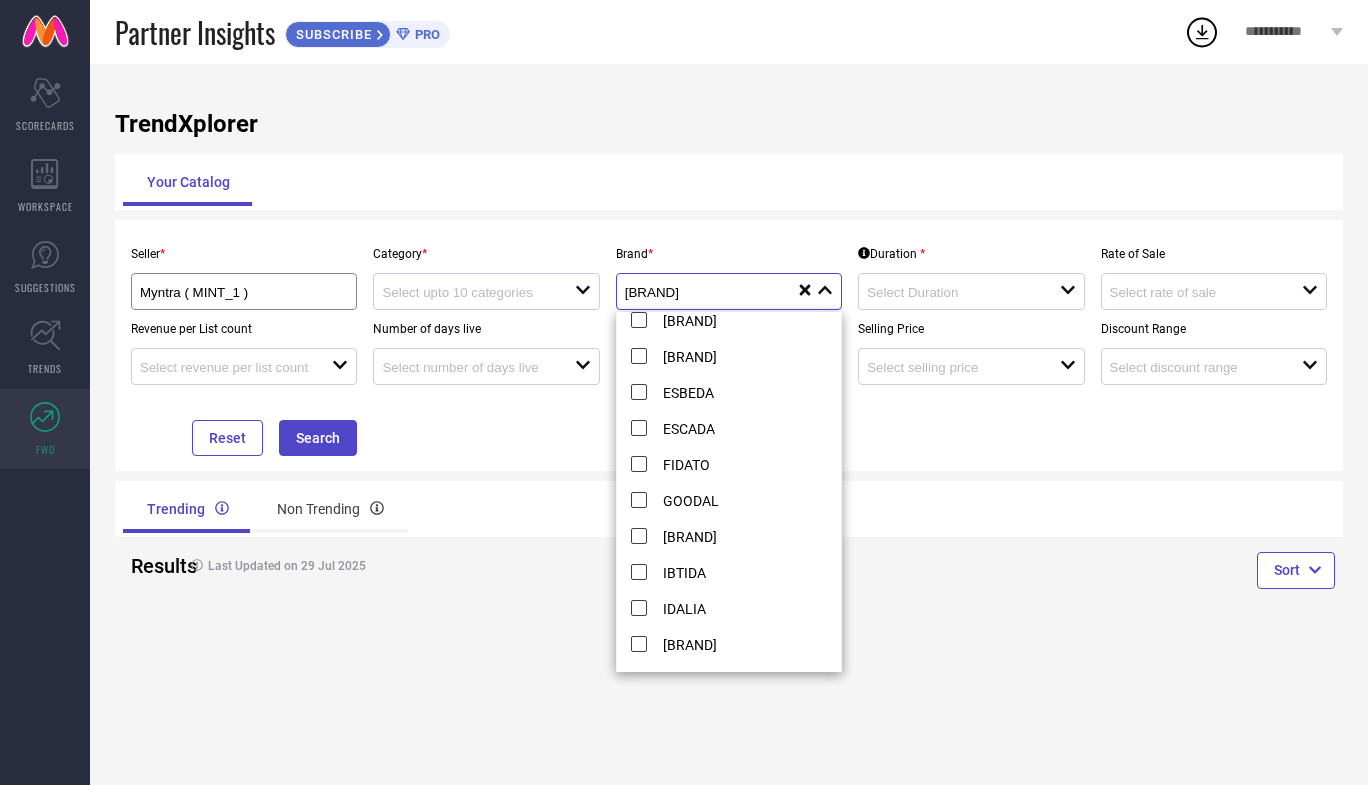 drag, startPoint x: 712, startPoint y: 286, endPoint x: 589, endPoint y: 282, distance: 123.065025 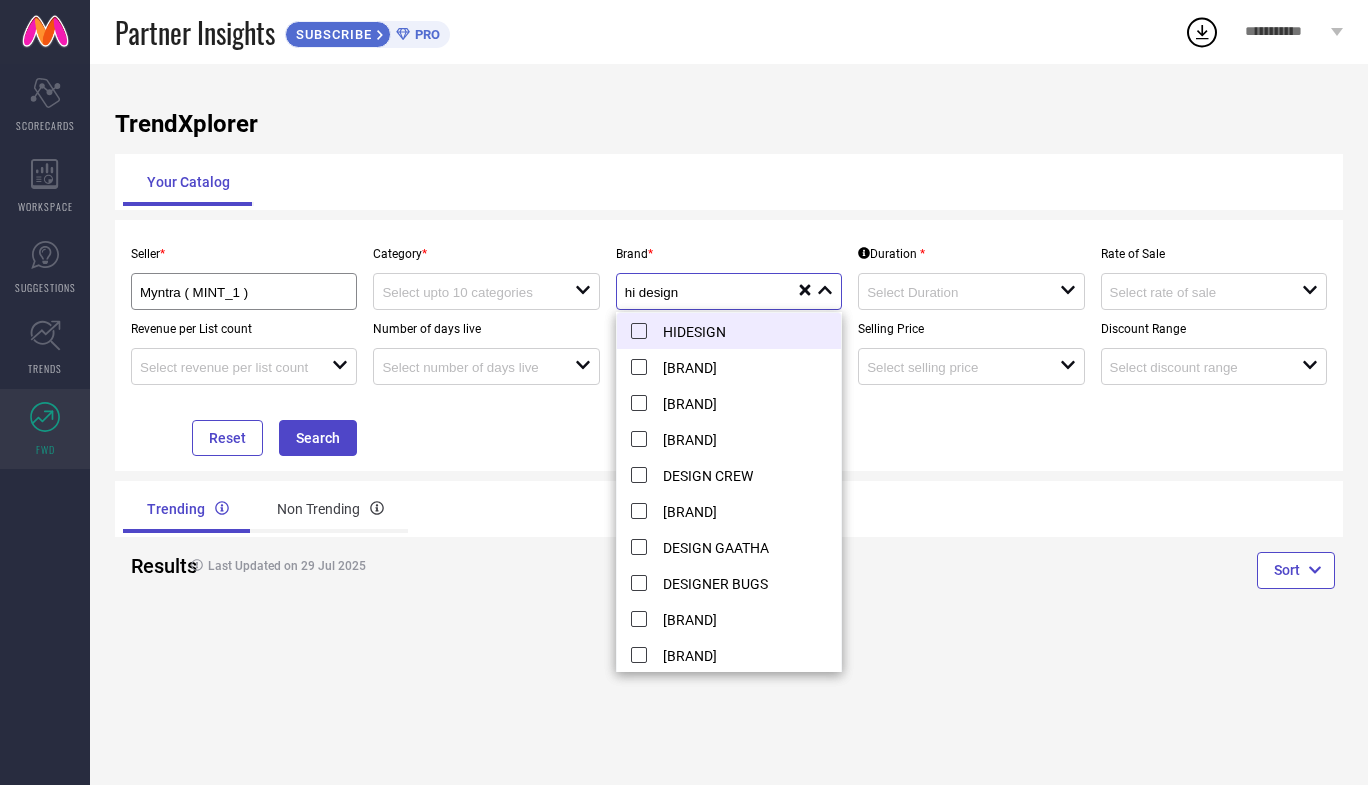 type on "hi design" 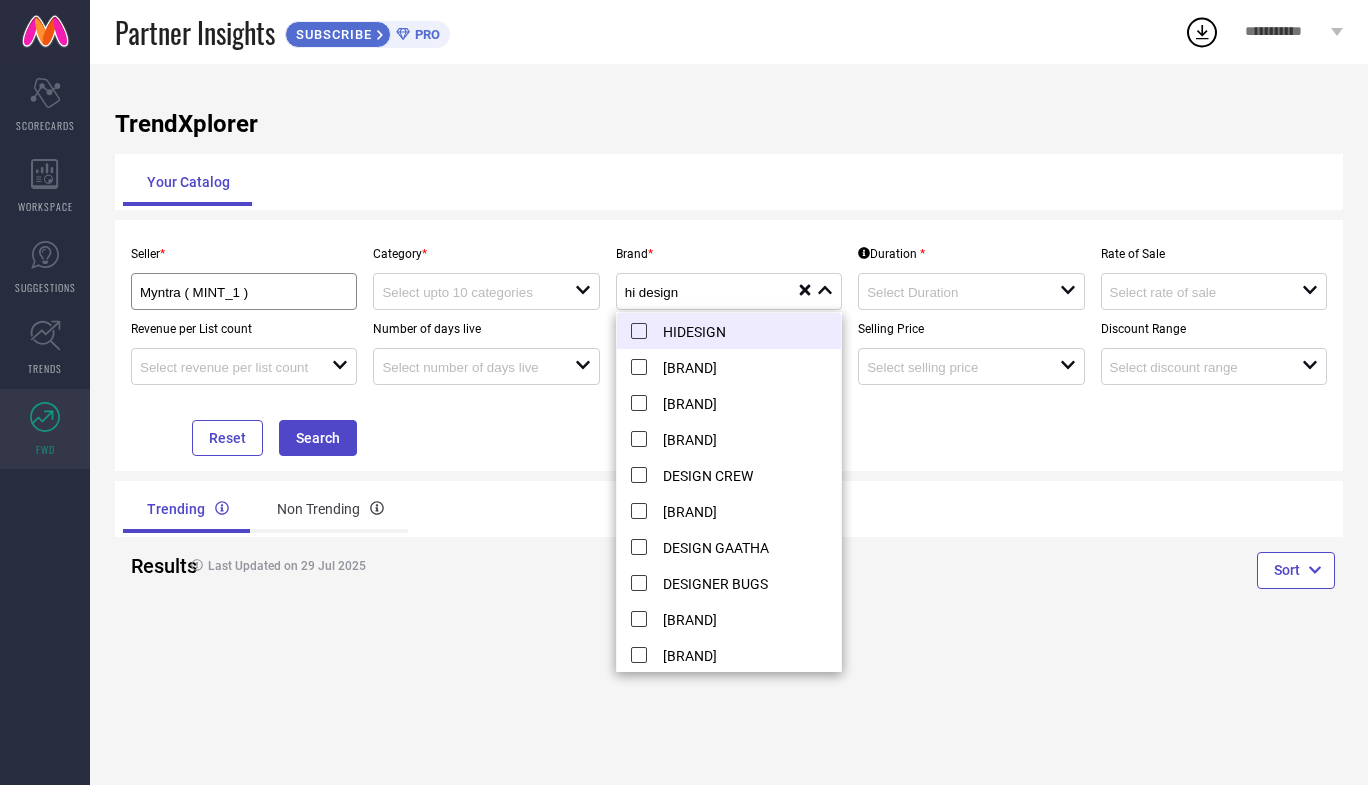 click on "HIDESIGN" at bounding box center [737, 331] 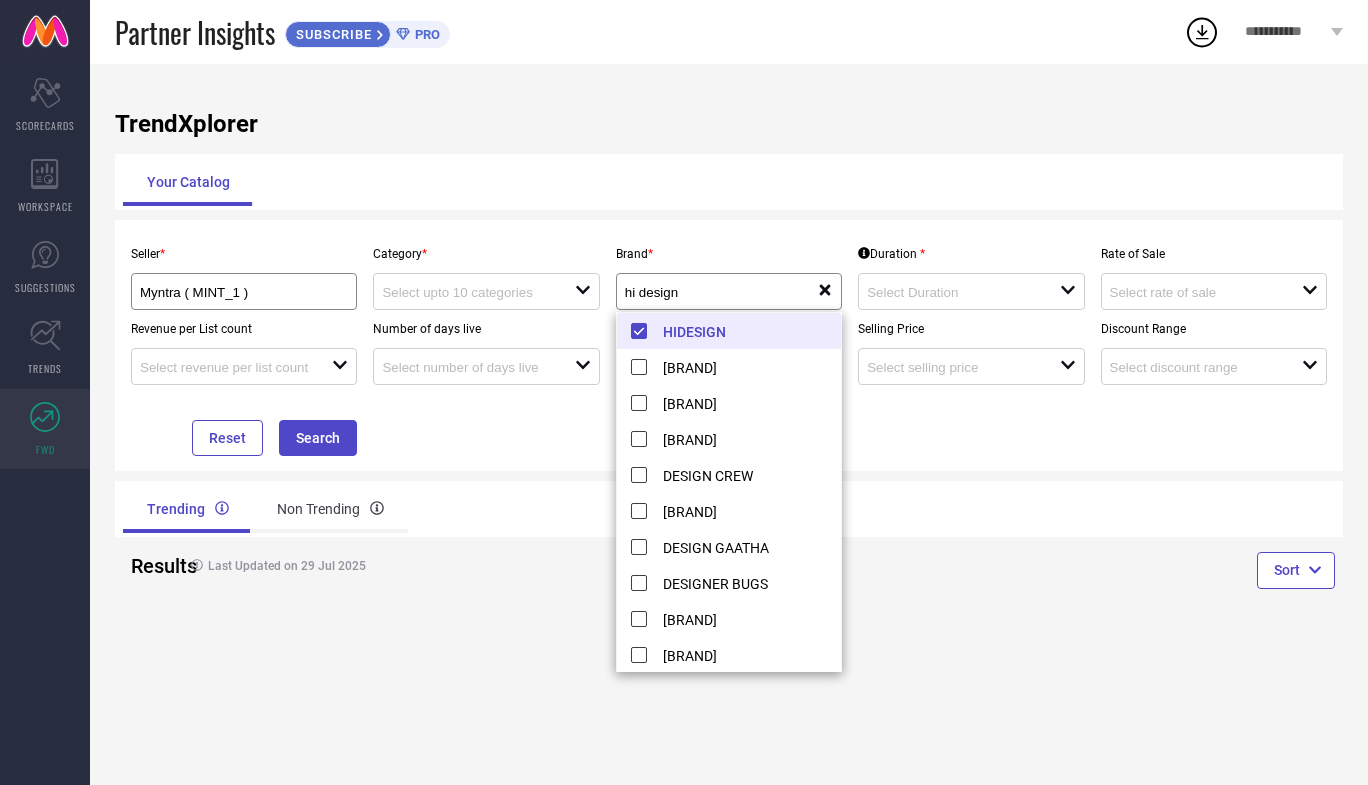 click on "Trending Non Trending" at bounding box center [729, 509] 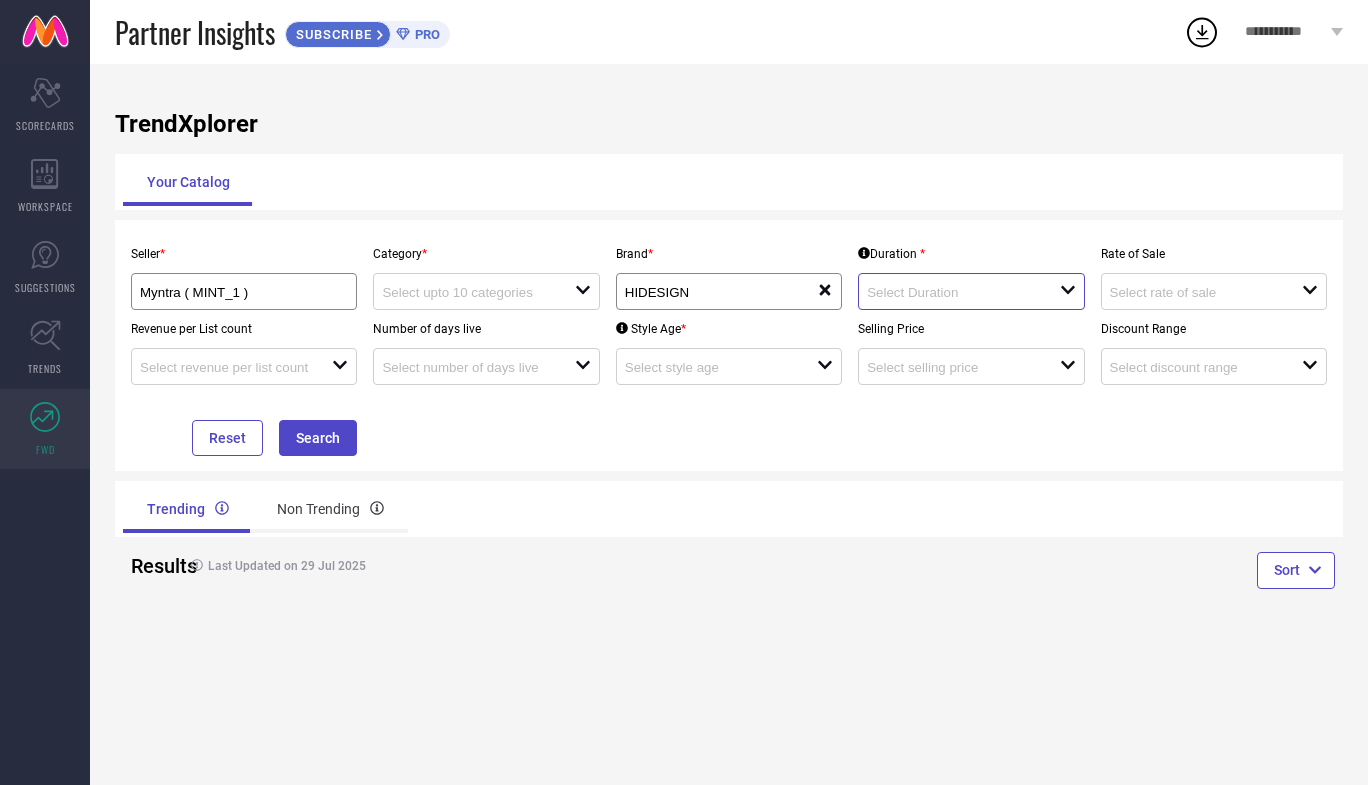 click at bounding box center [953, 292] 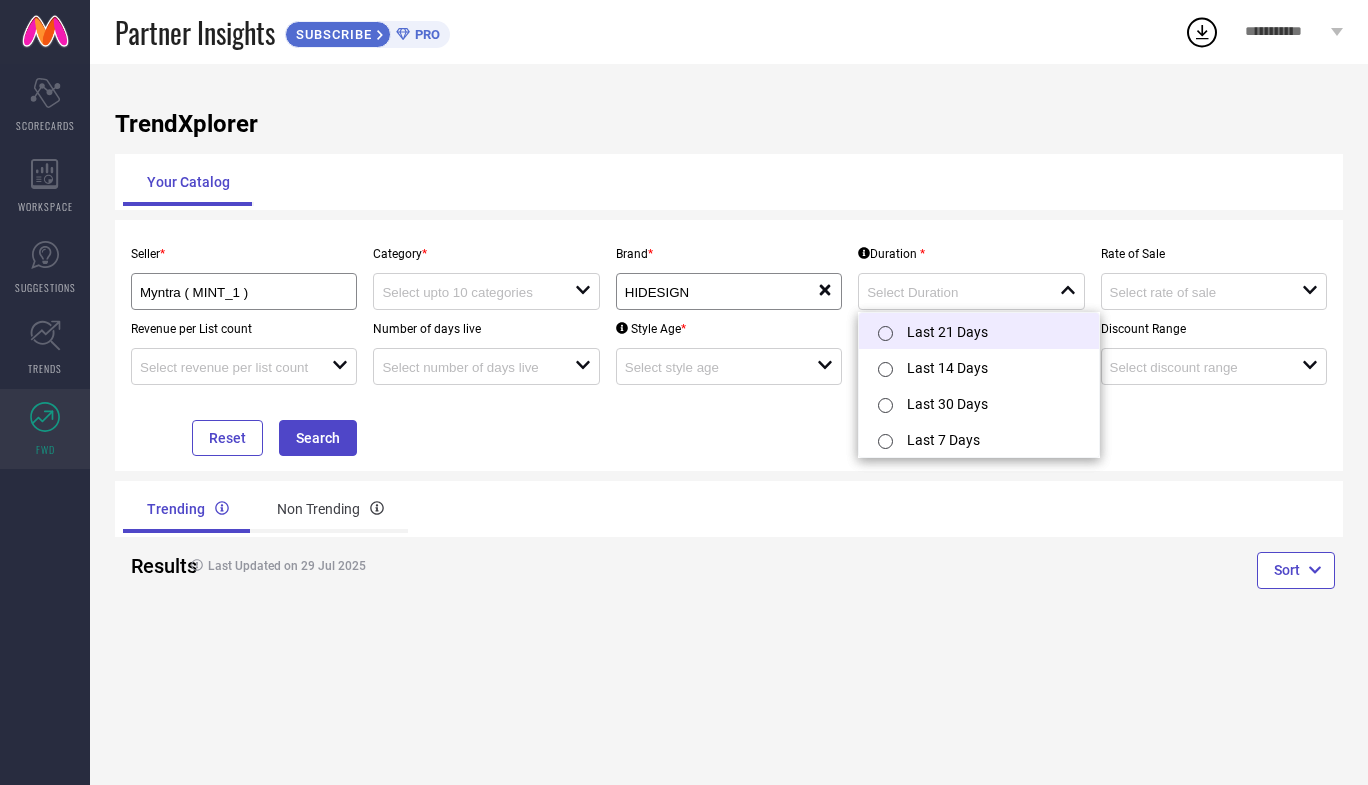 click on "Last 21 Days" at bounding box center [979, 331] 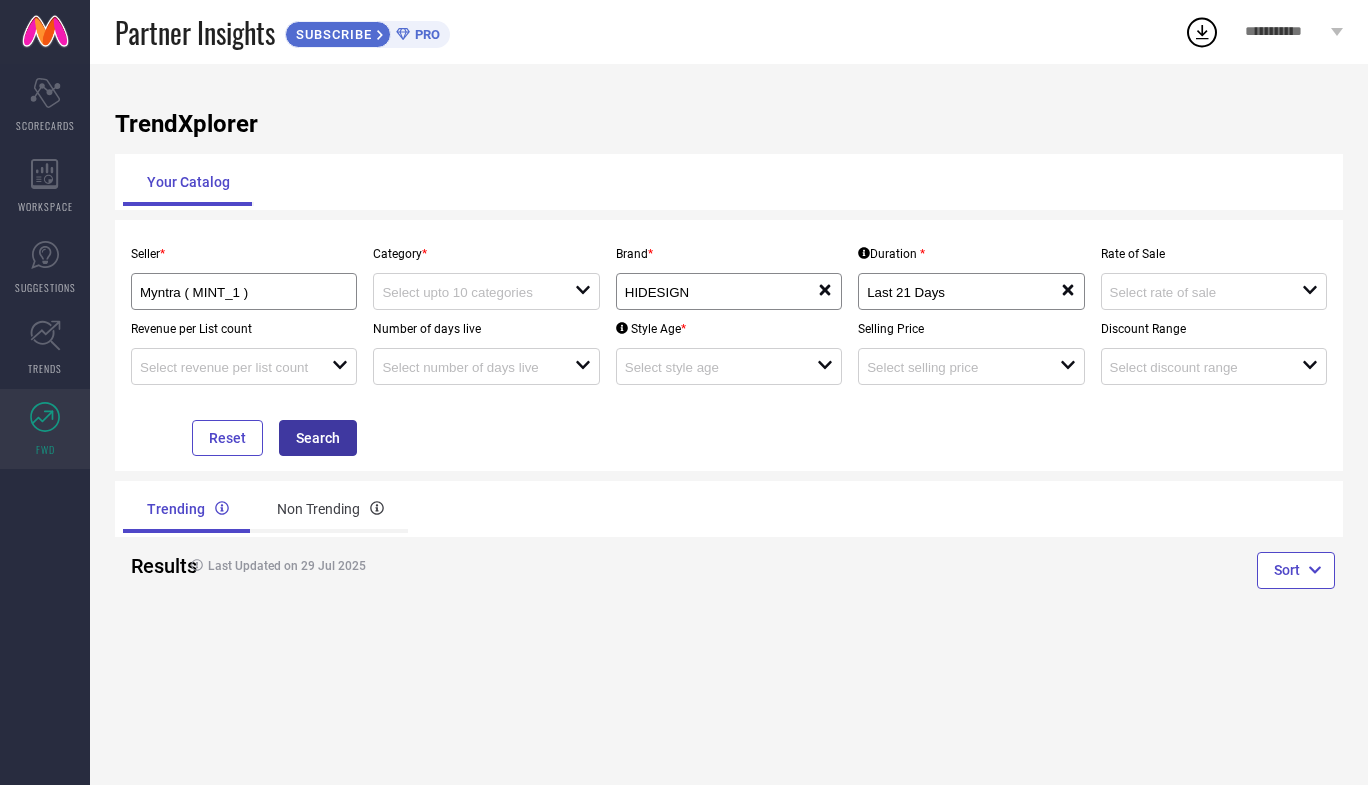 click on "Search" at bounding box center (318, 438) 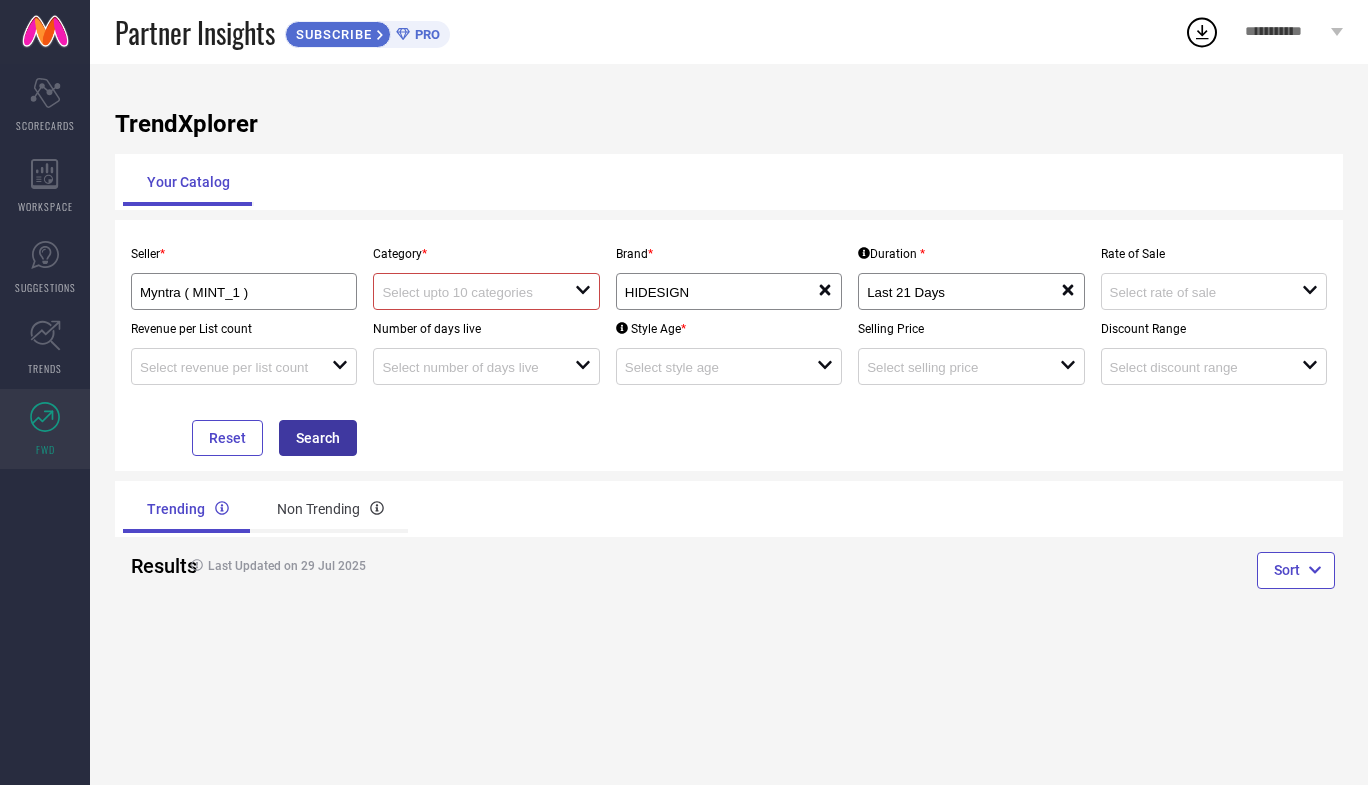 click on "Search" at bounding box center [318, 438] 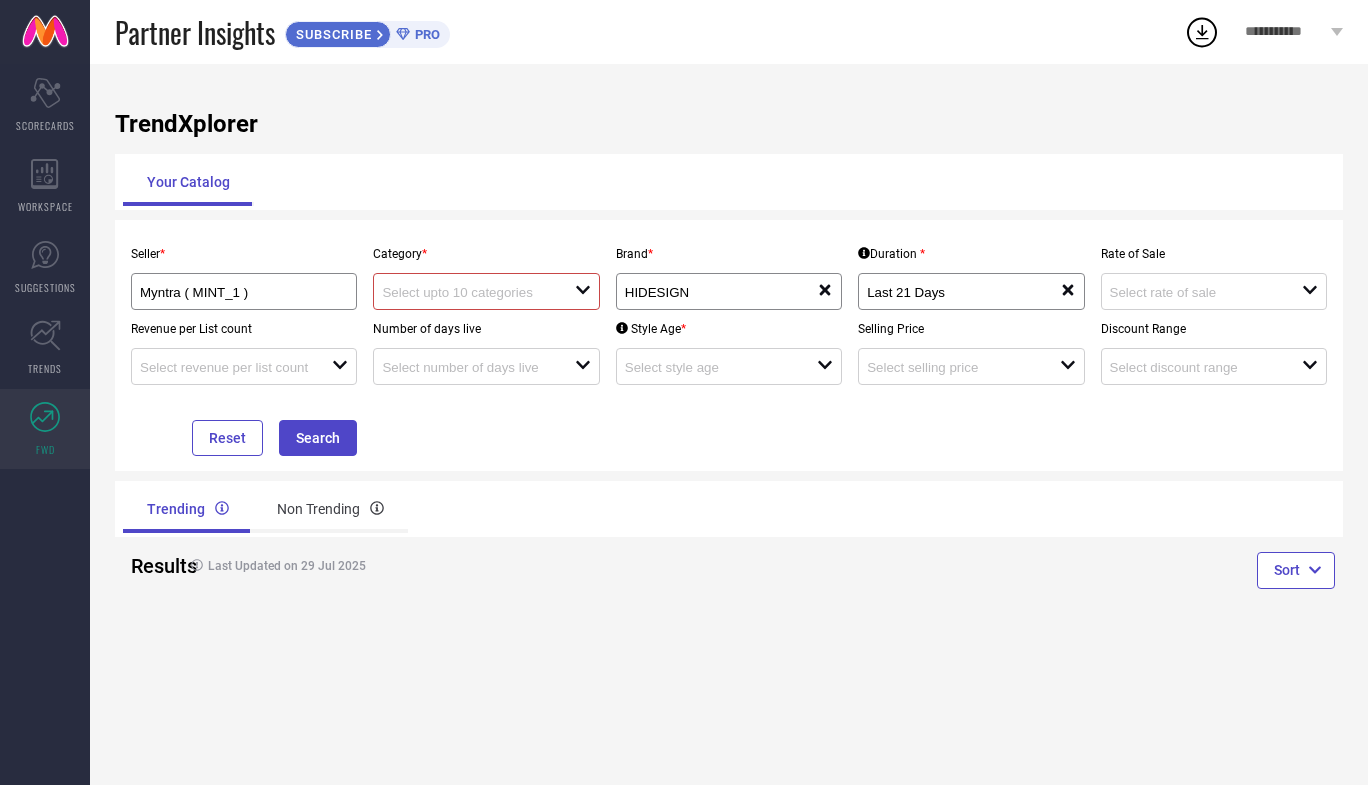 click at bounding box center (468, 292) 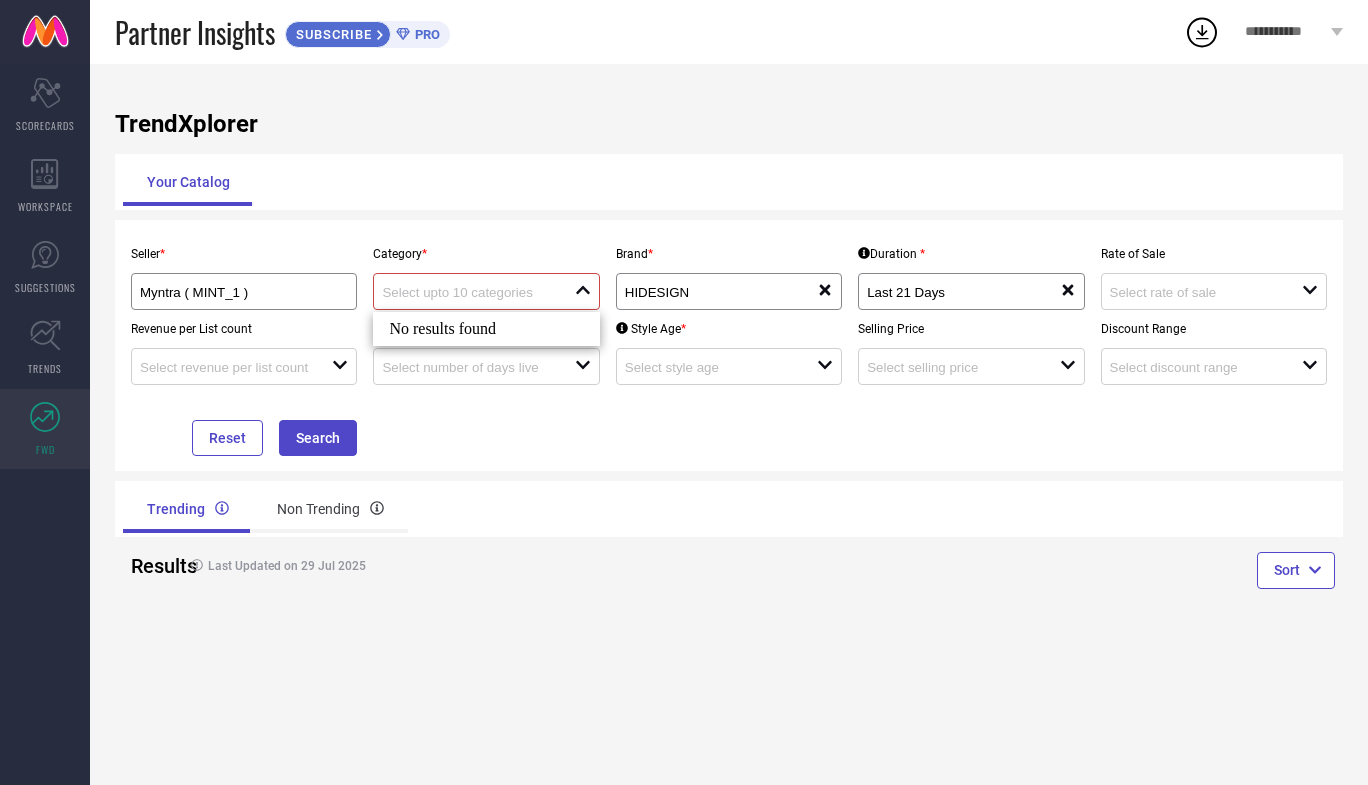 click on "No results found" at bounding box center (486, 329) 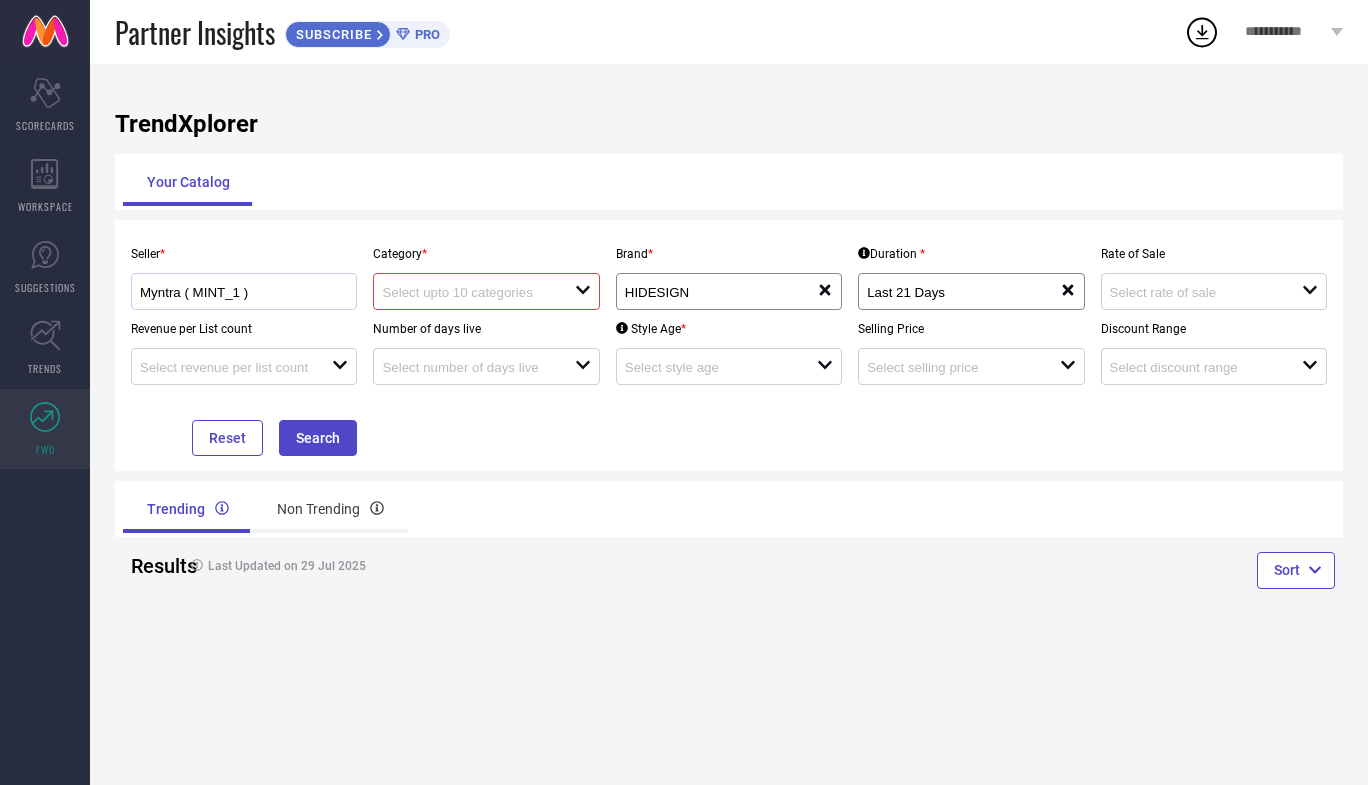 click on "Myntra ( MINT_1 )" at bounding box center (244, 291) 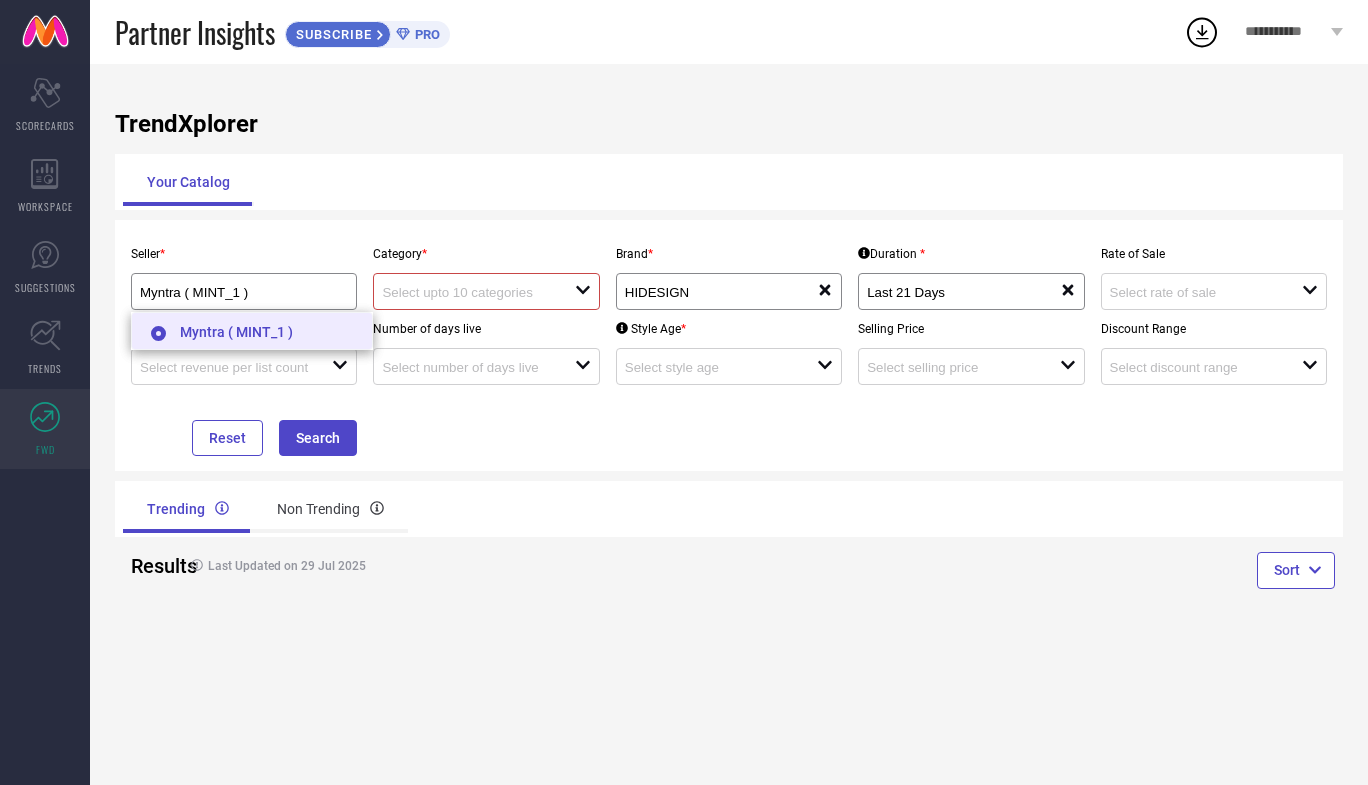 click on "Myntra ( MINT_1 )" at bounding box center [252, 331] 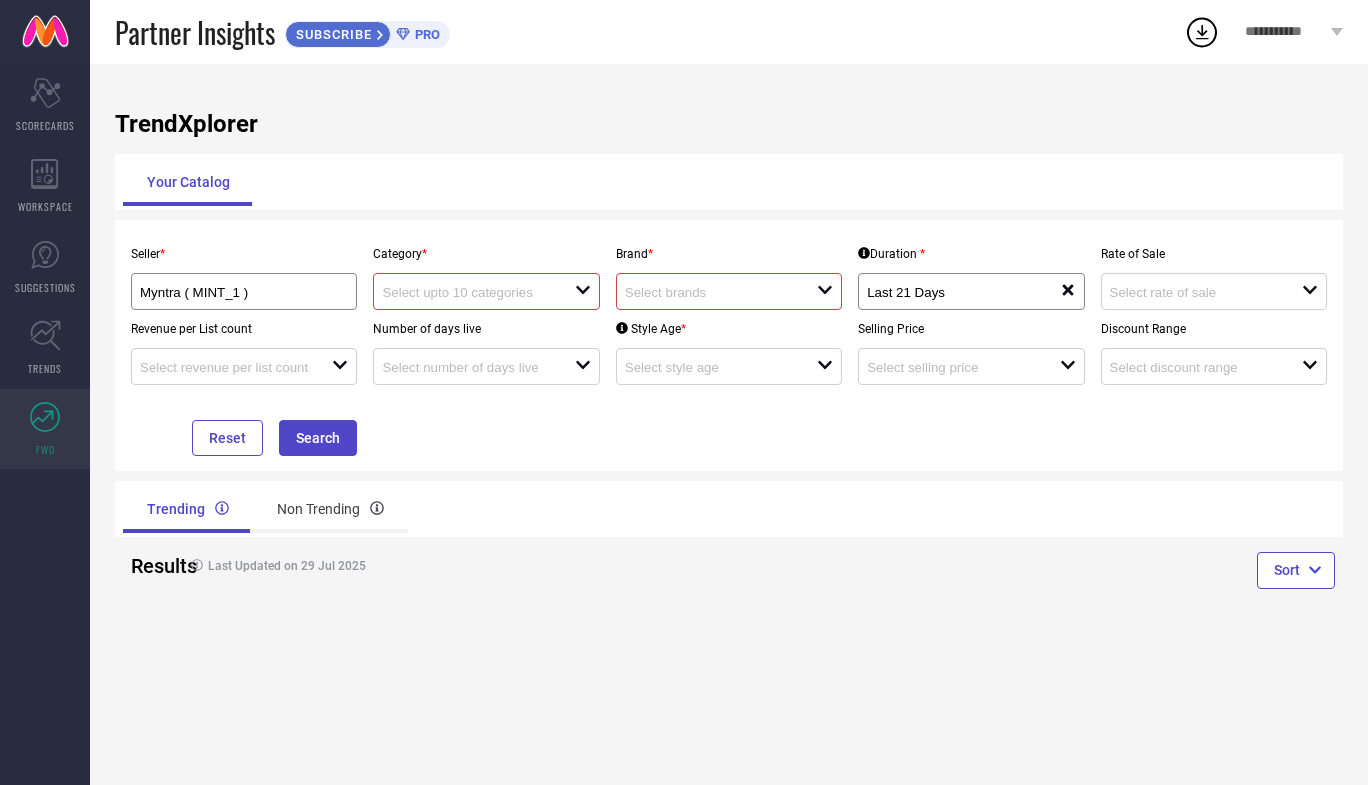 click at bounding box center [468, 292] 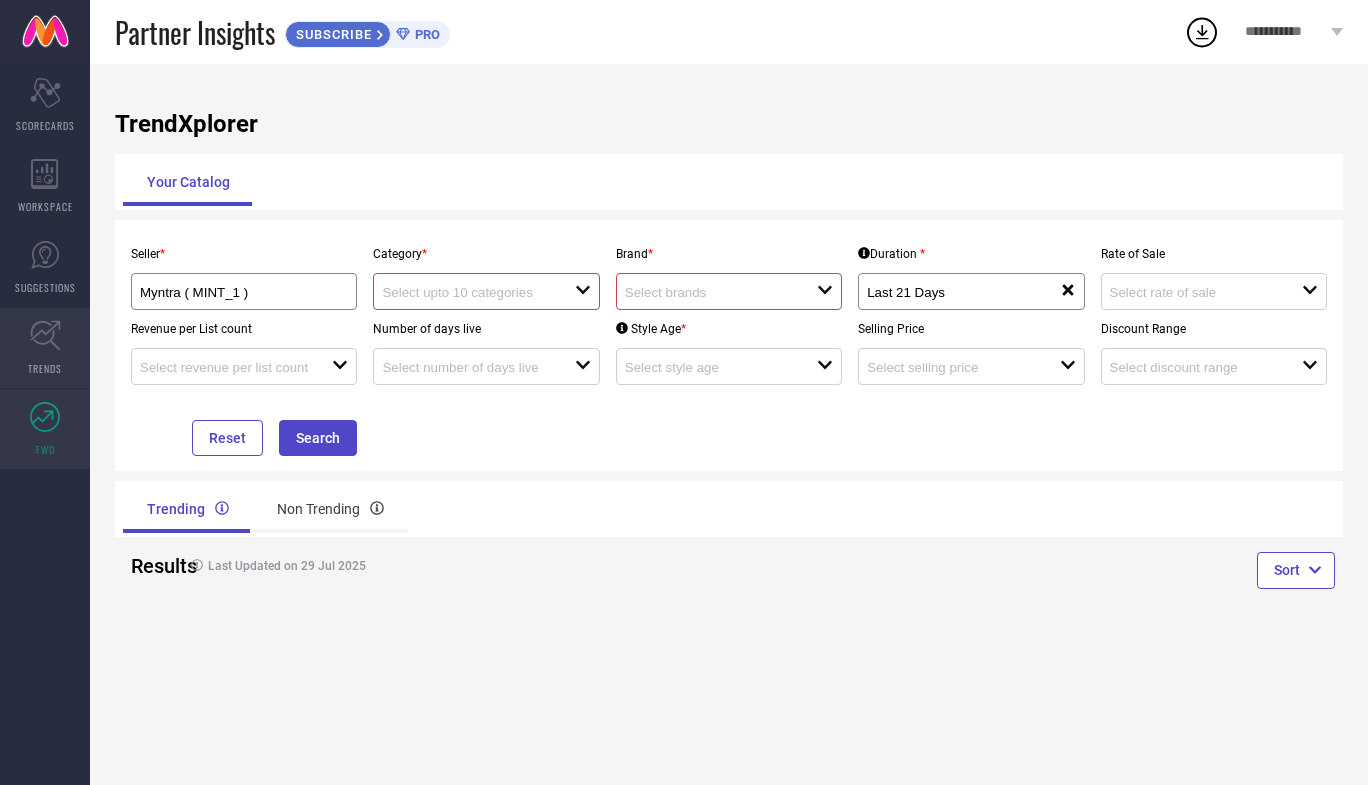 click 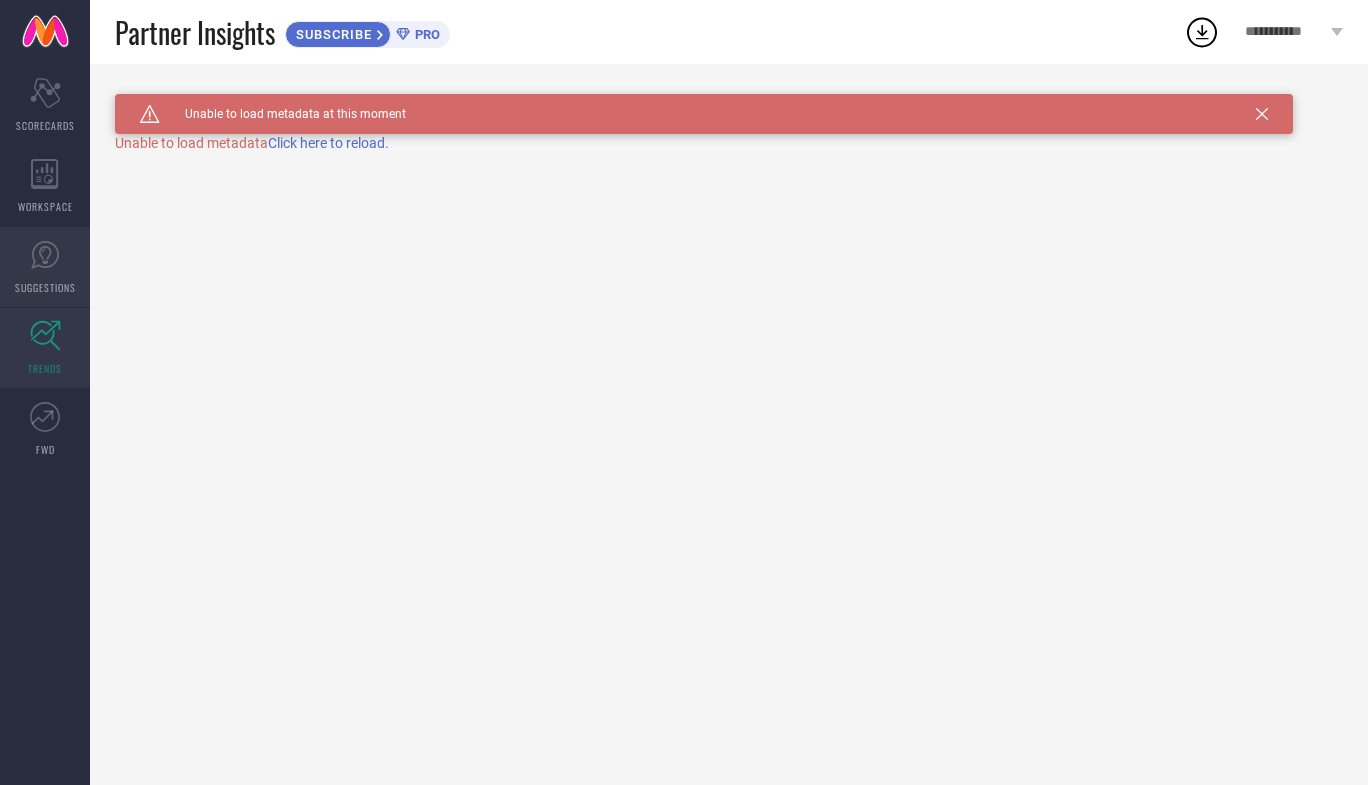click 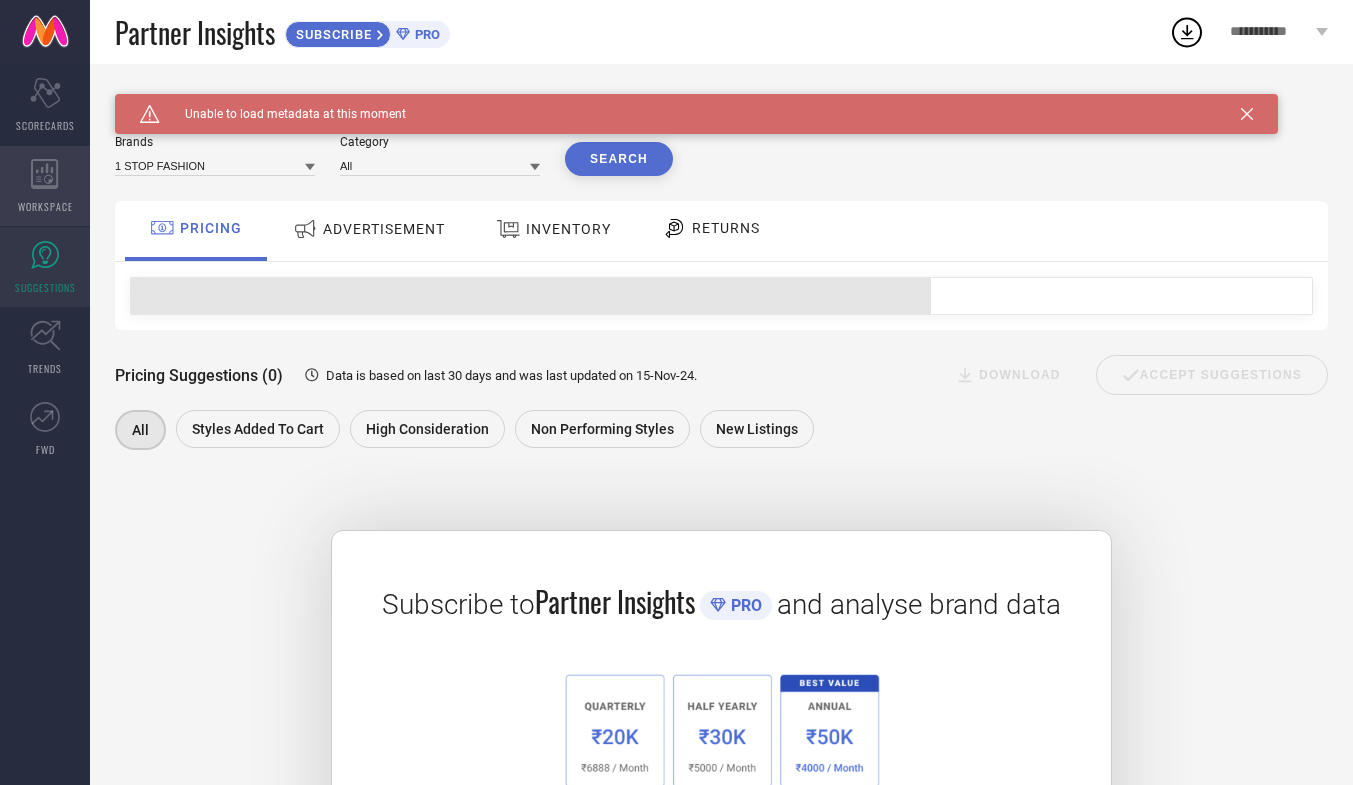 click on "WORKSPACE" at bounding box center [45, 186] 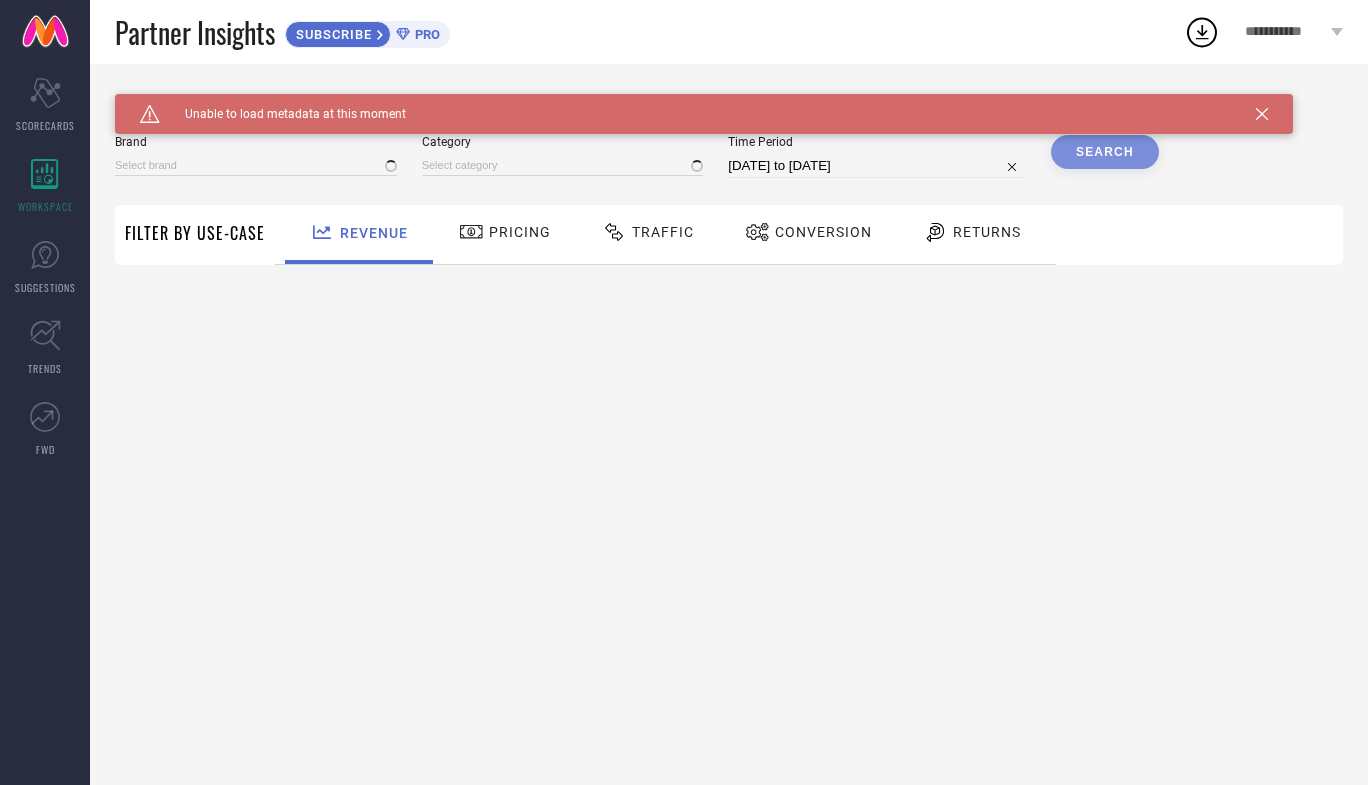 type on "1 STOP FASHION" 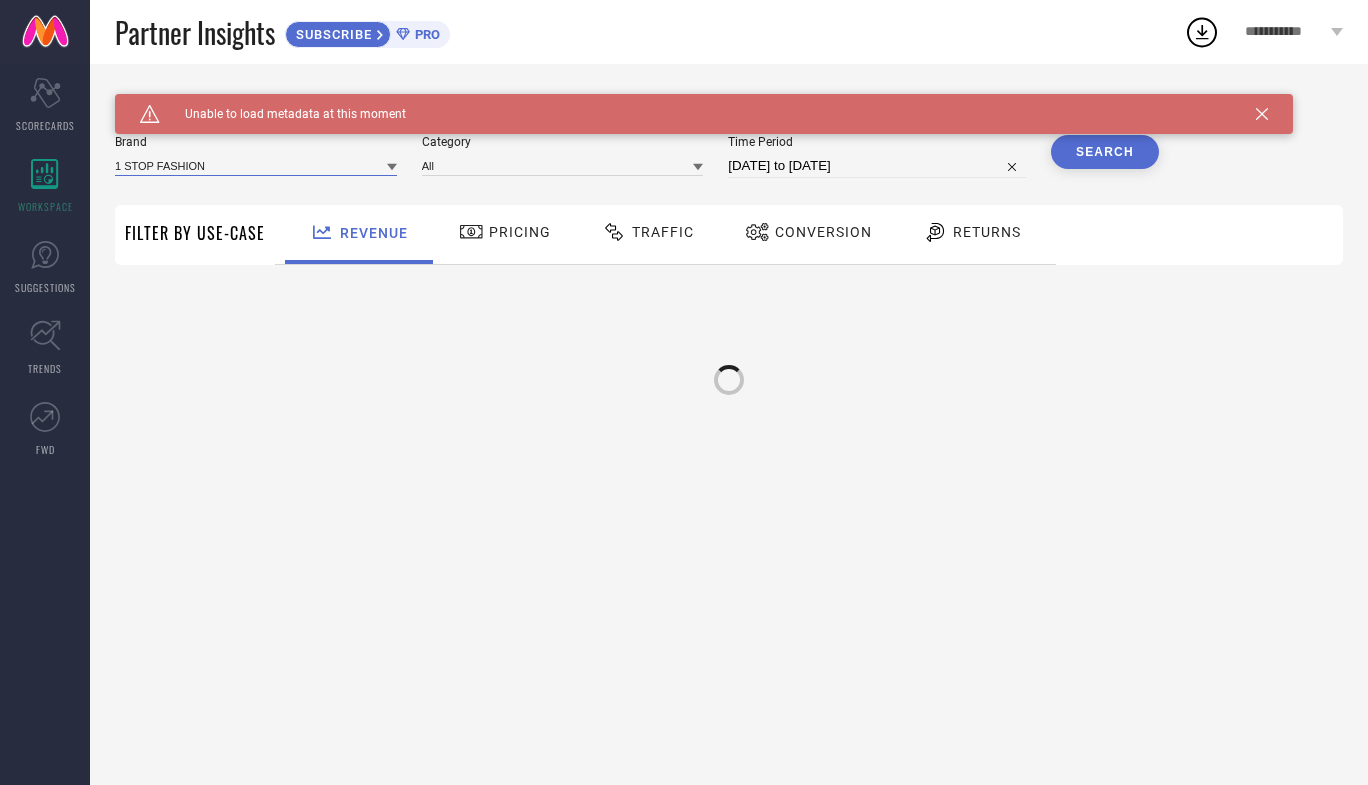 click at bounding box center (256, 165) 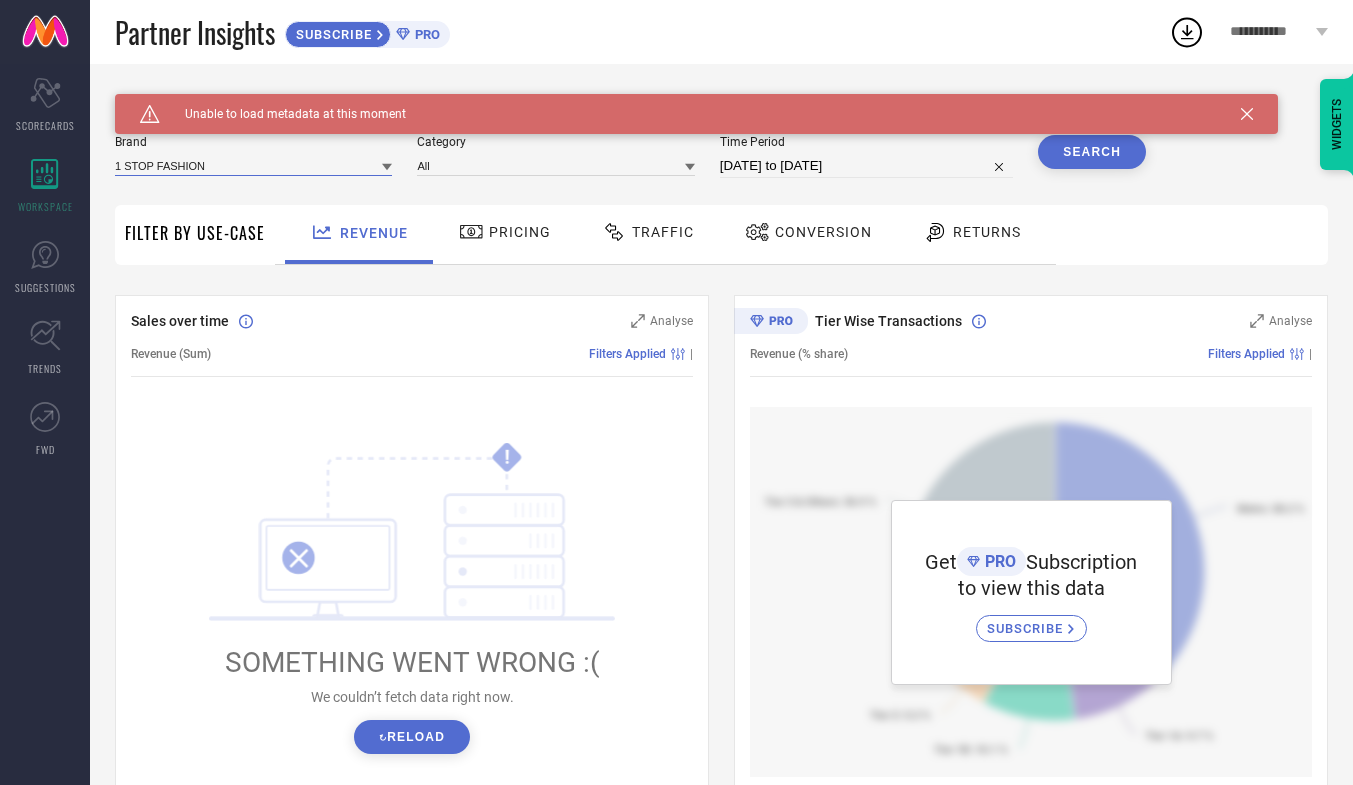 click at bounding box center [253, 165] 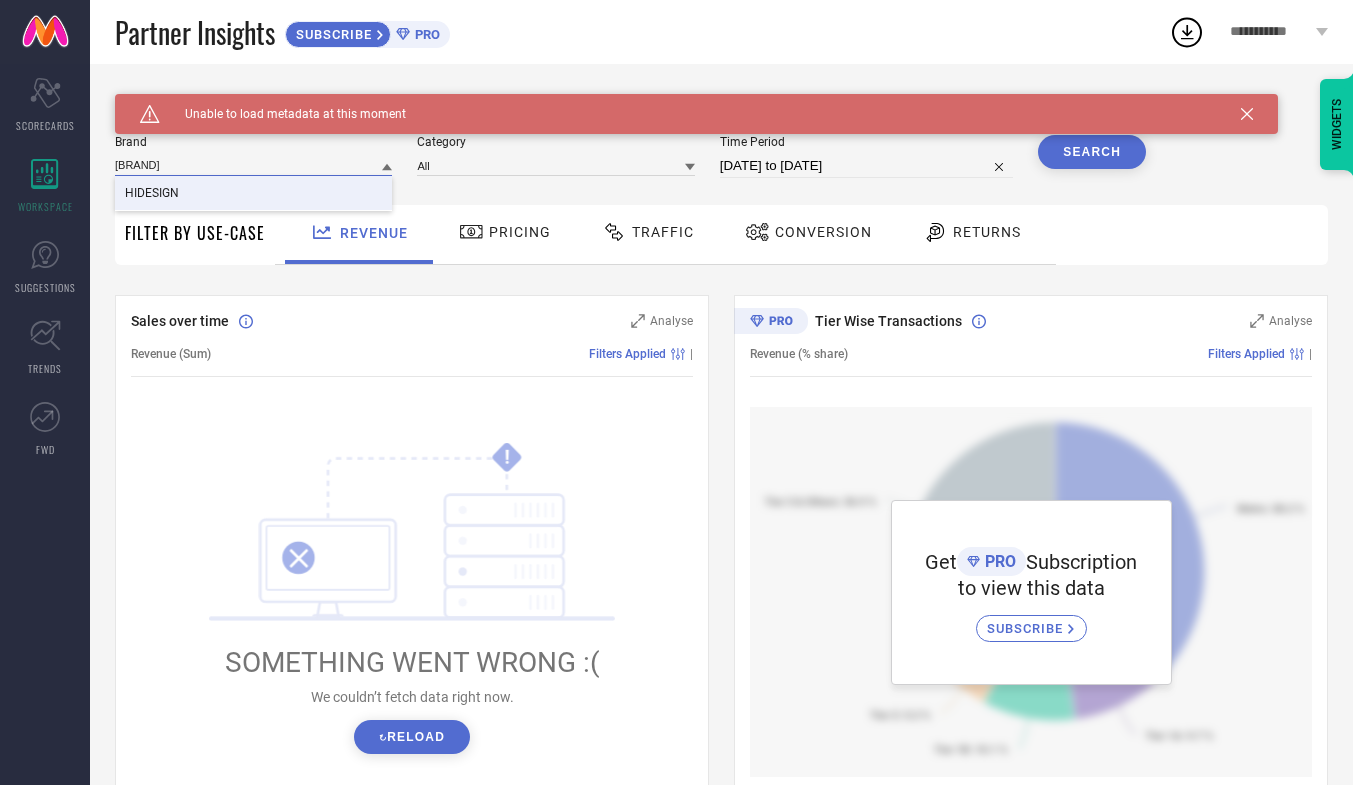 type on "[BRAND]" 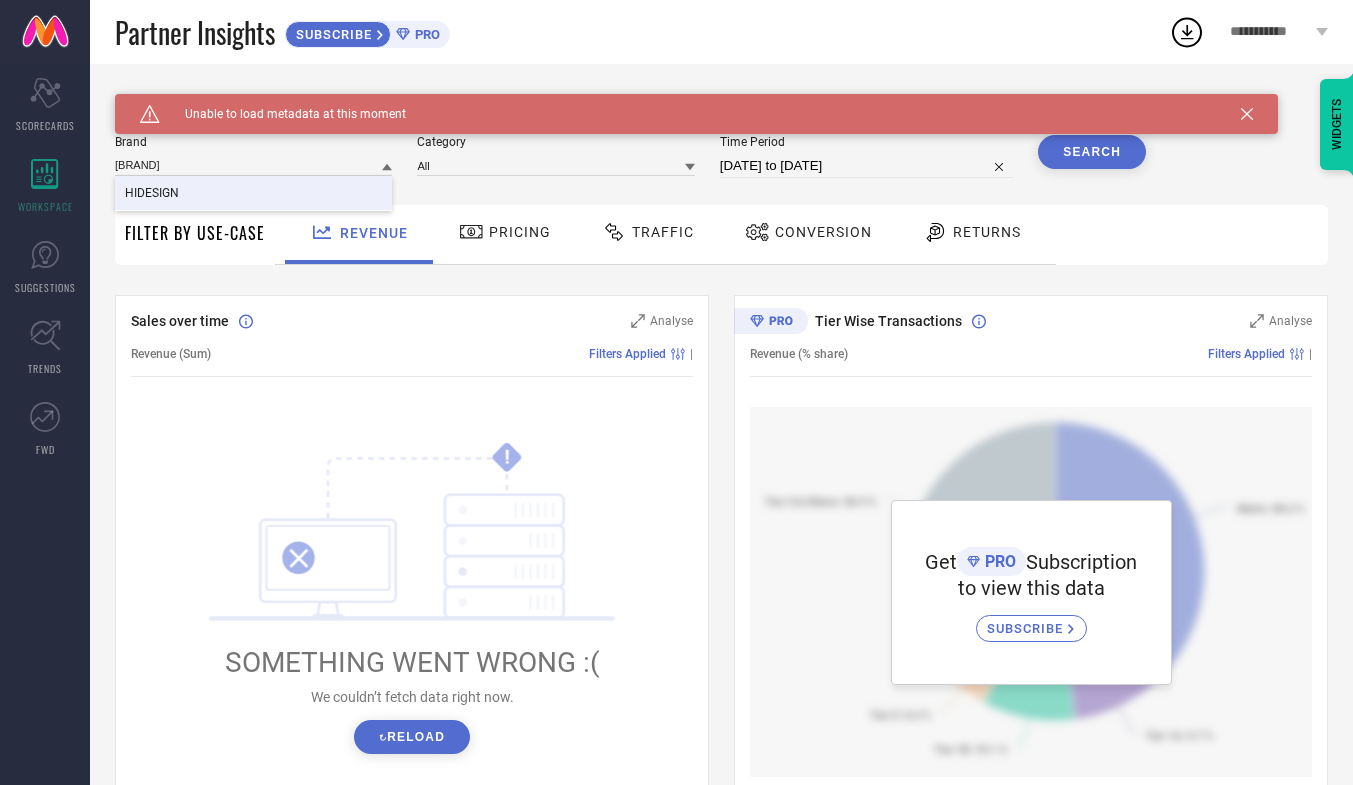 click on "HIDESIGN" at bounding box center [253, 193] 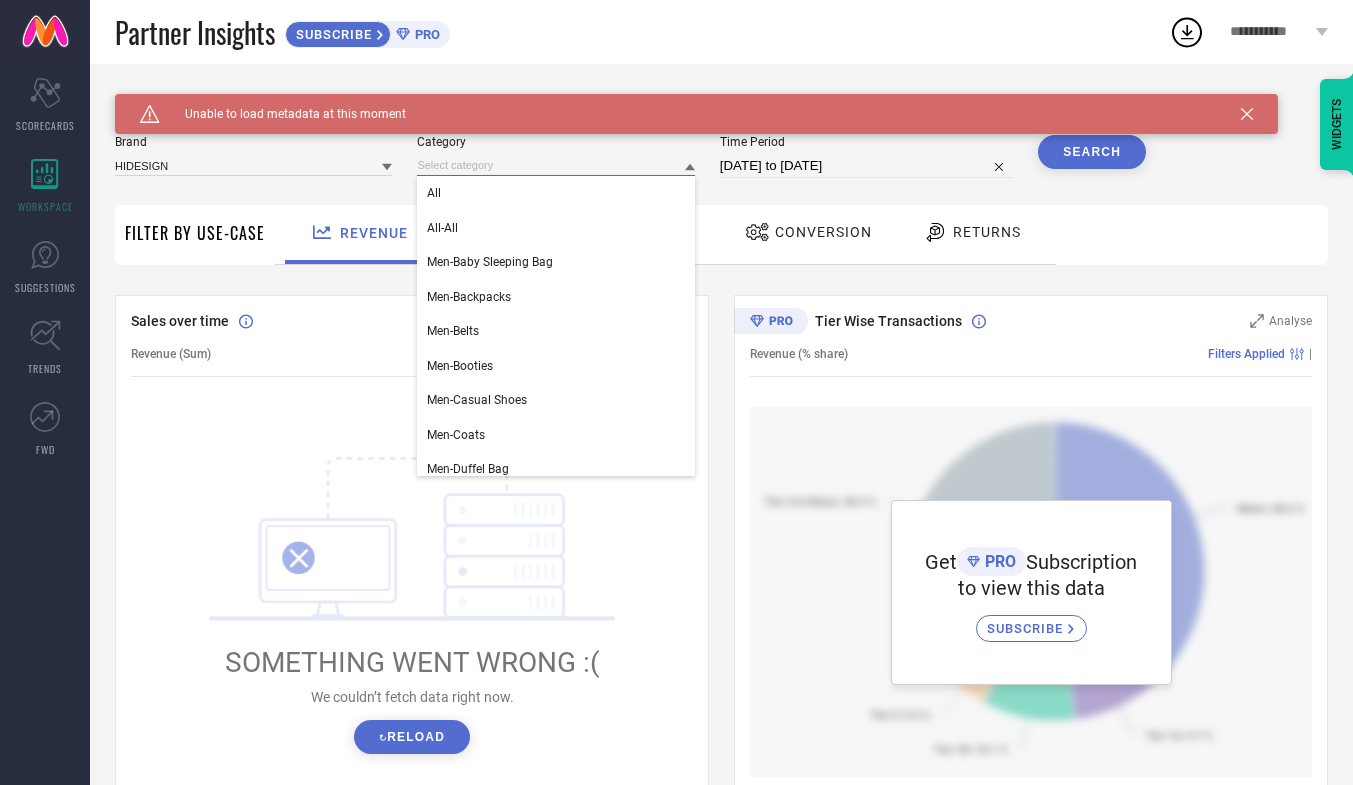 click at bounding box center (555, 165) 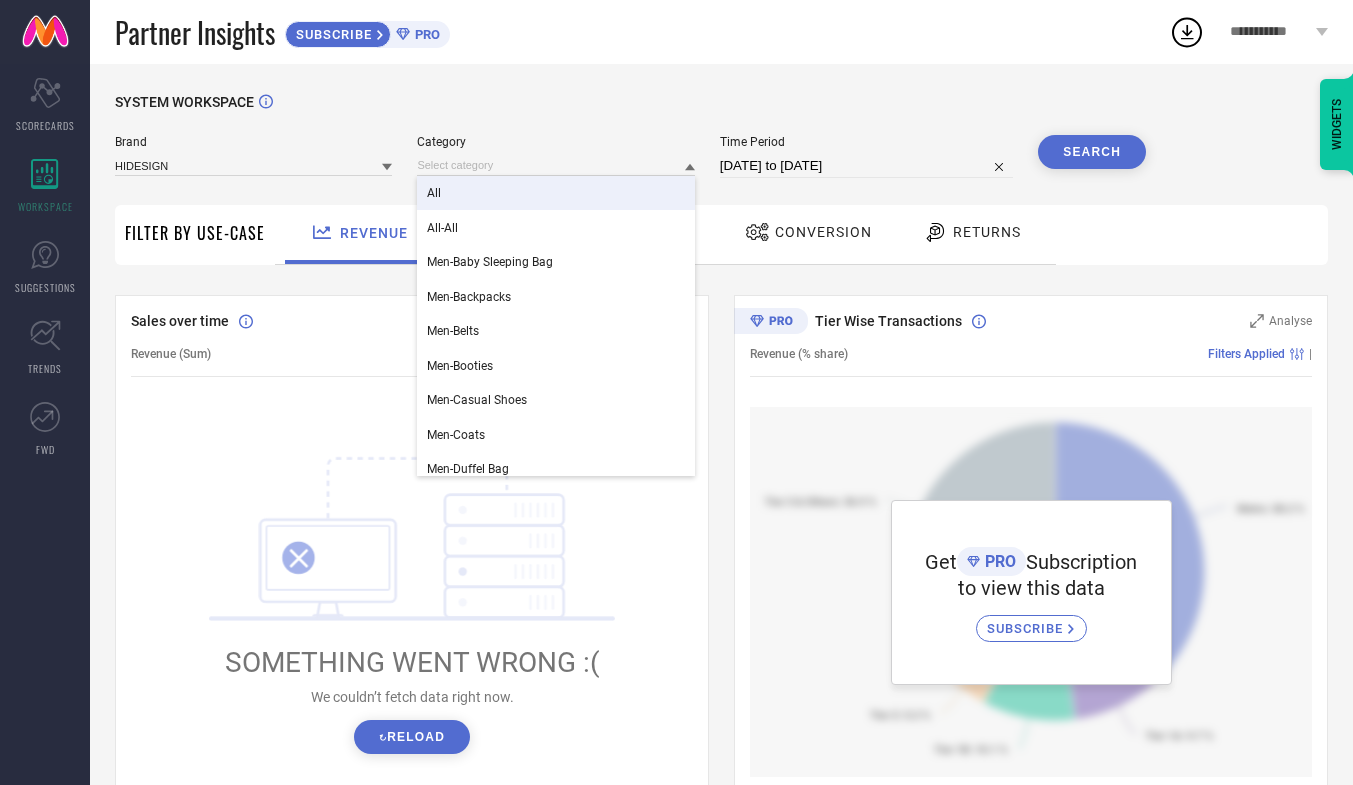 click on "All" at bounding box center [555, 193] 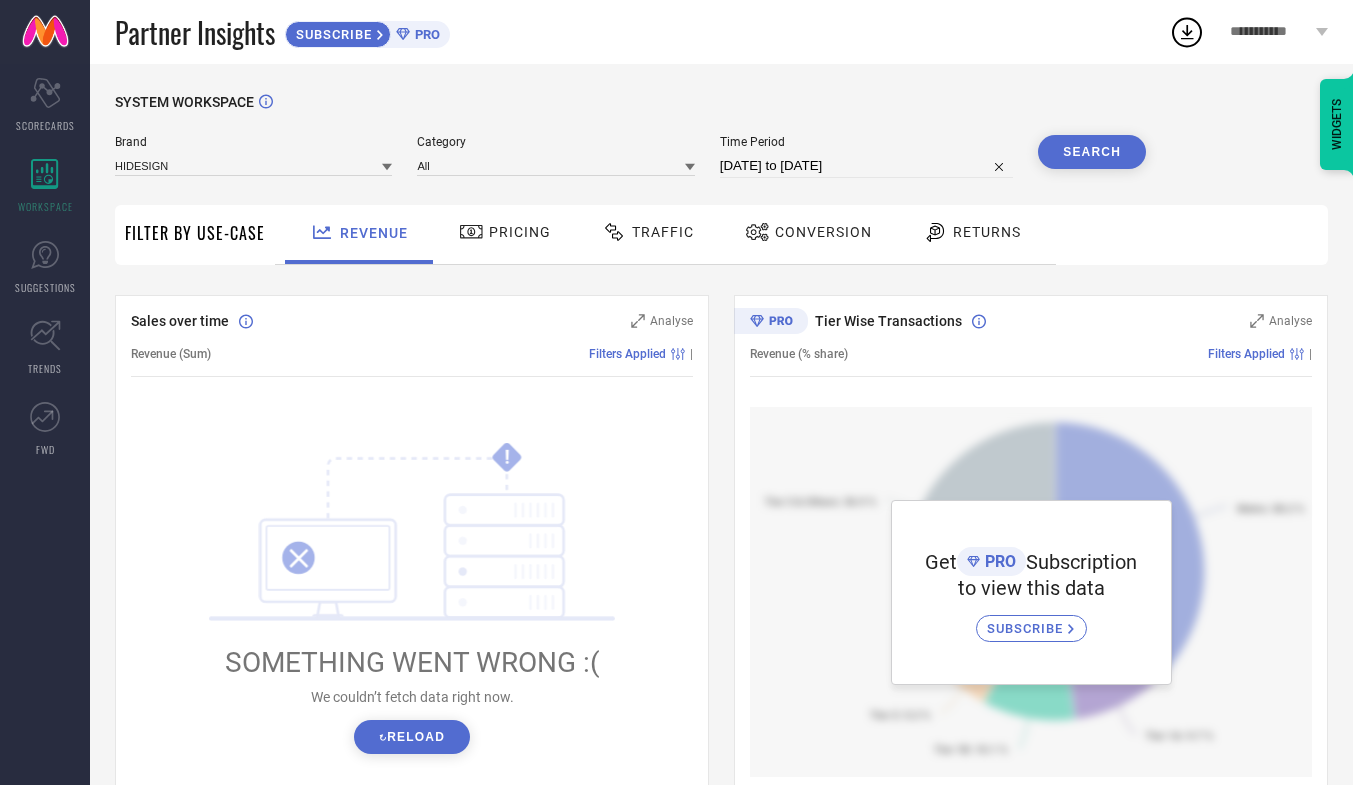 click on "Search" at bounding box center (1092, 152) 